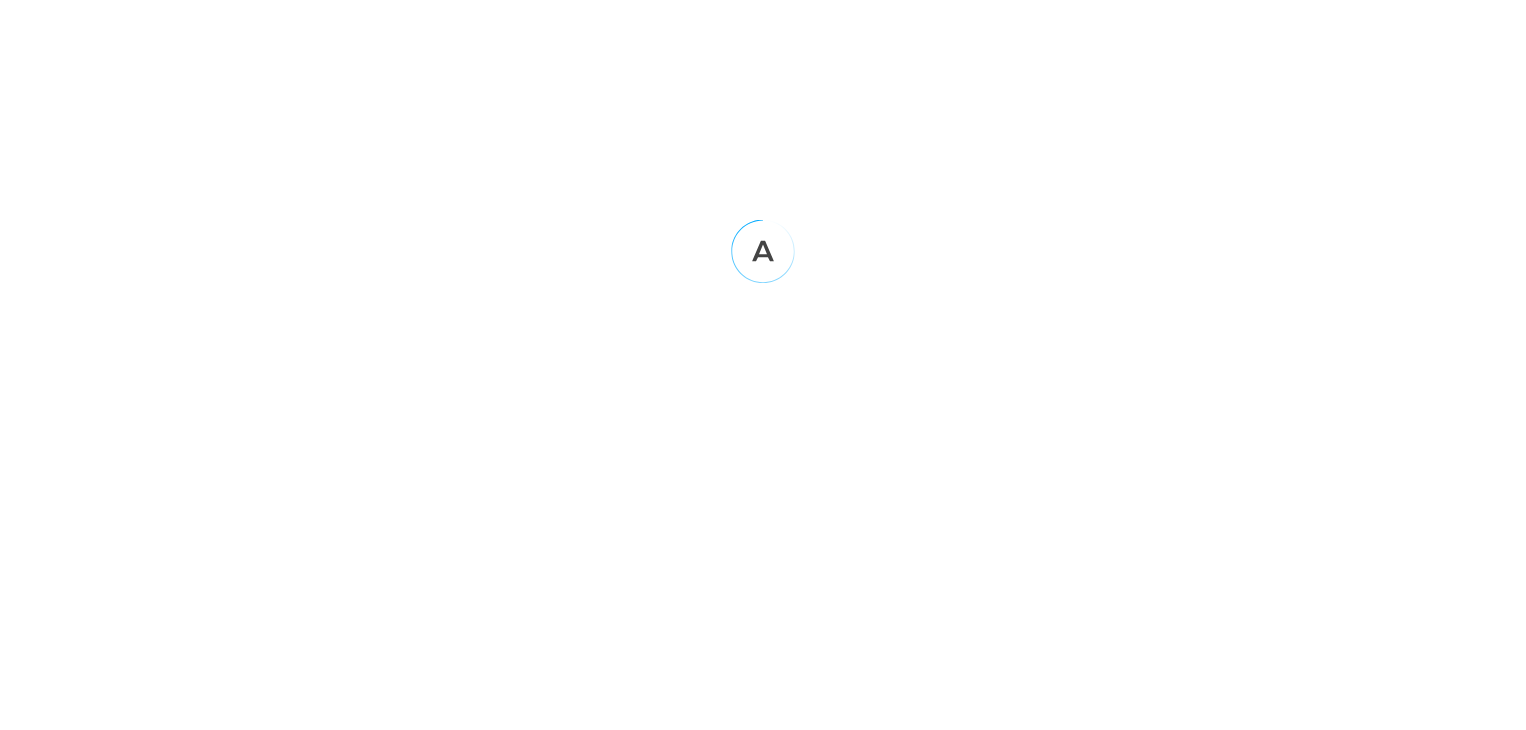 scroll, scrollTop: 0, scrollLeft: 0, axis: both 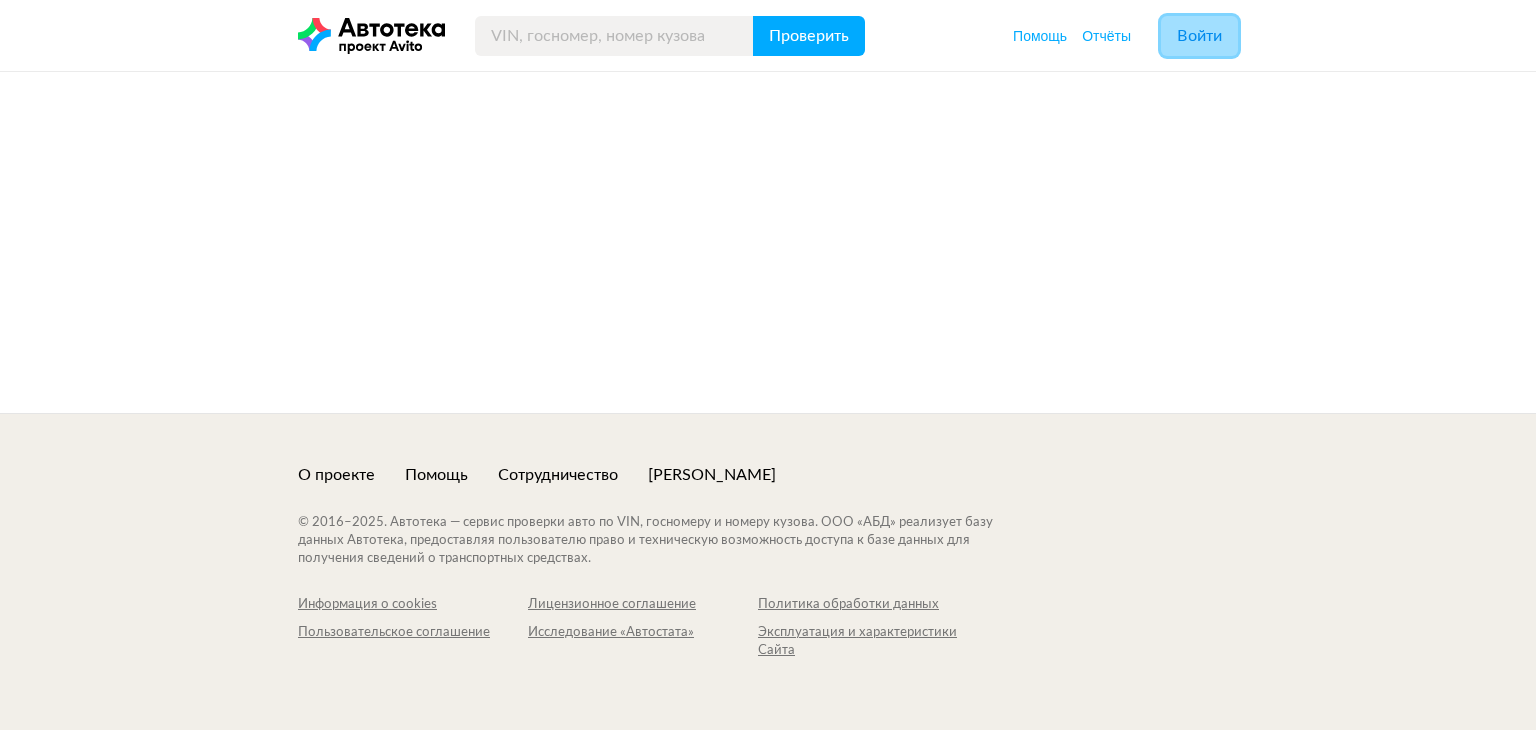 click on "Войти" at bounding box center [1199, 36] 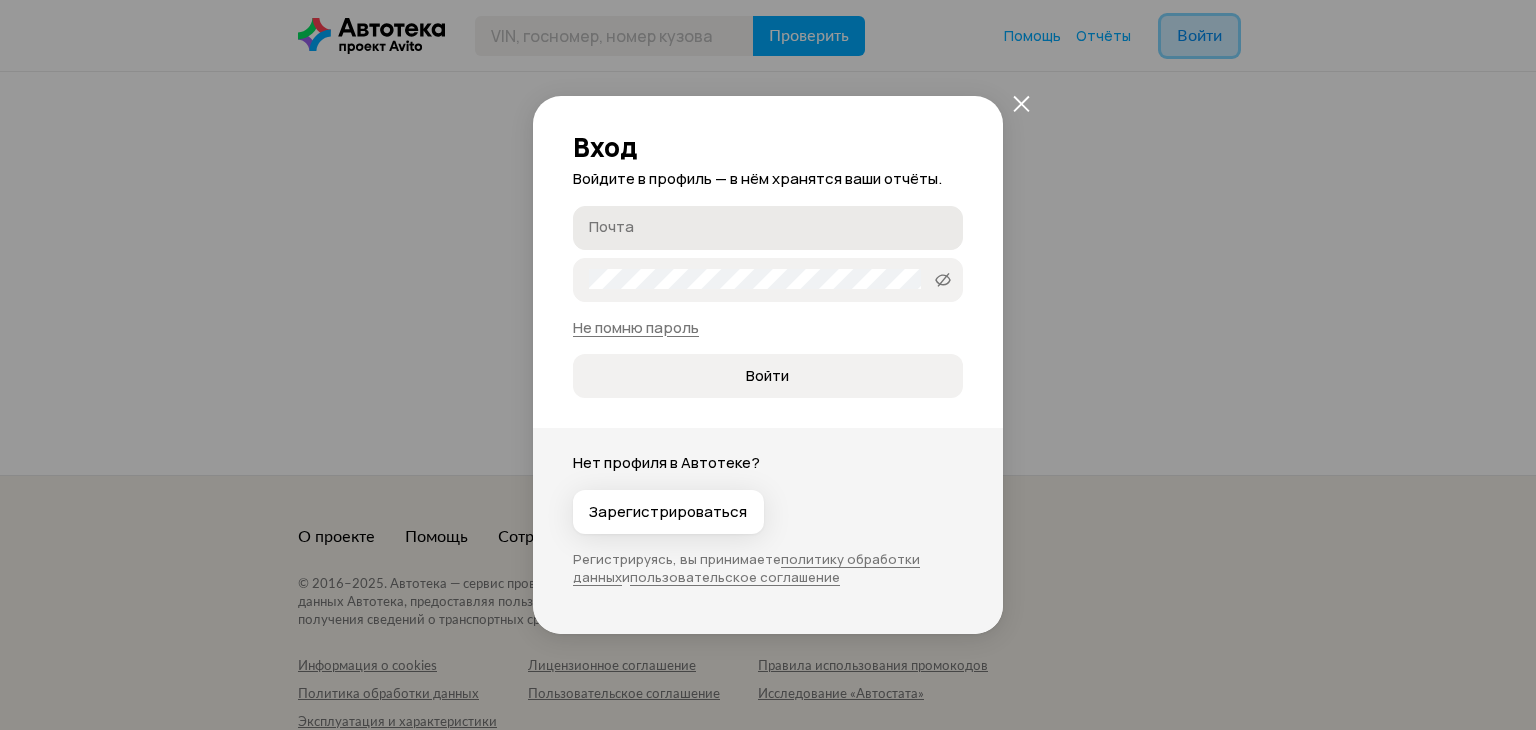 type 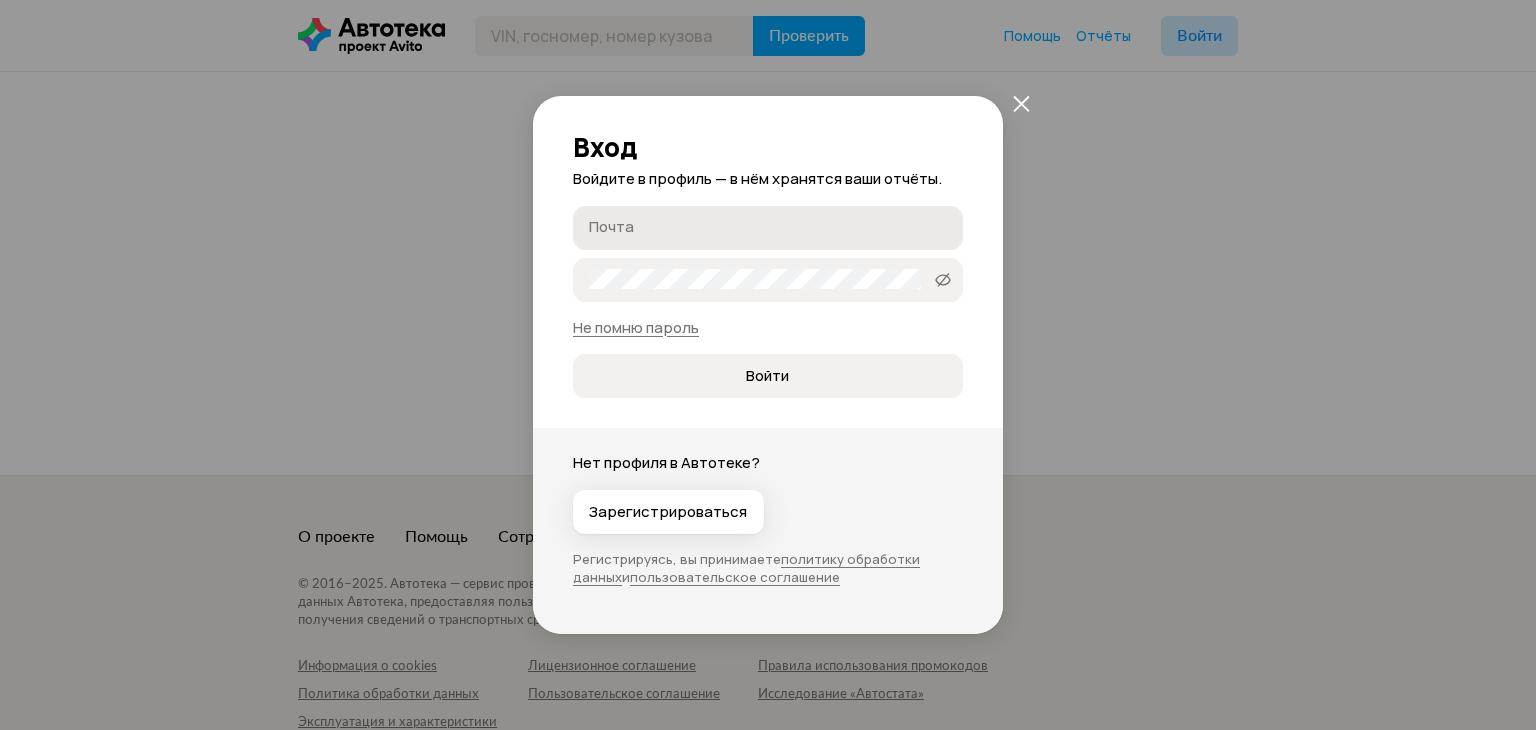 type on "[EMAIL_ADDRESS][DOMAIN_NAME]" 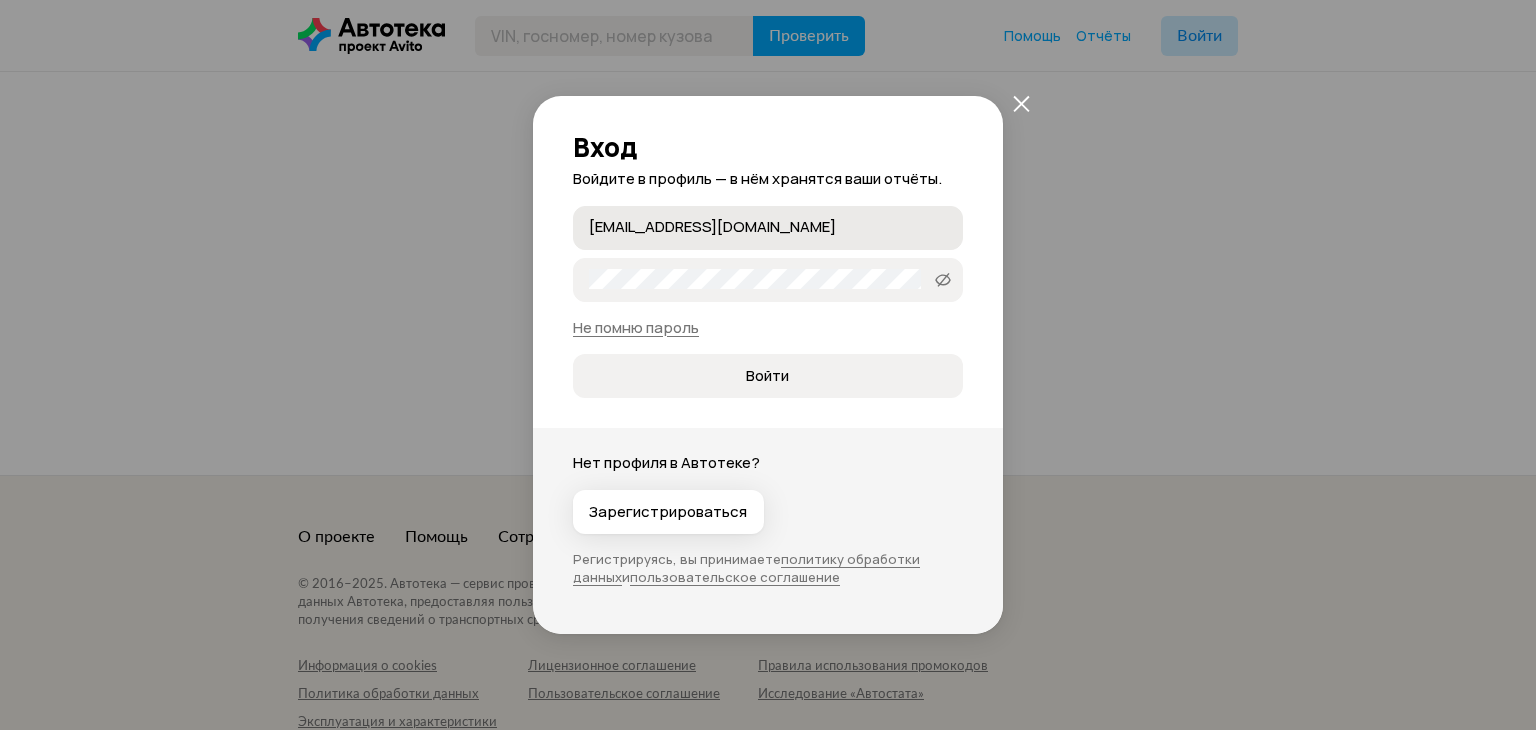 click on "fanisnurtdinov@gmail.com Почта" at bounding box center (768, 228) 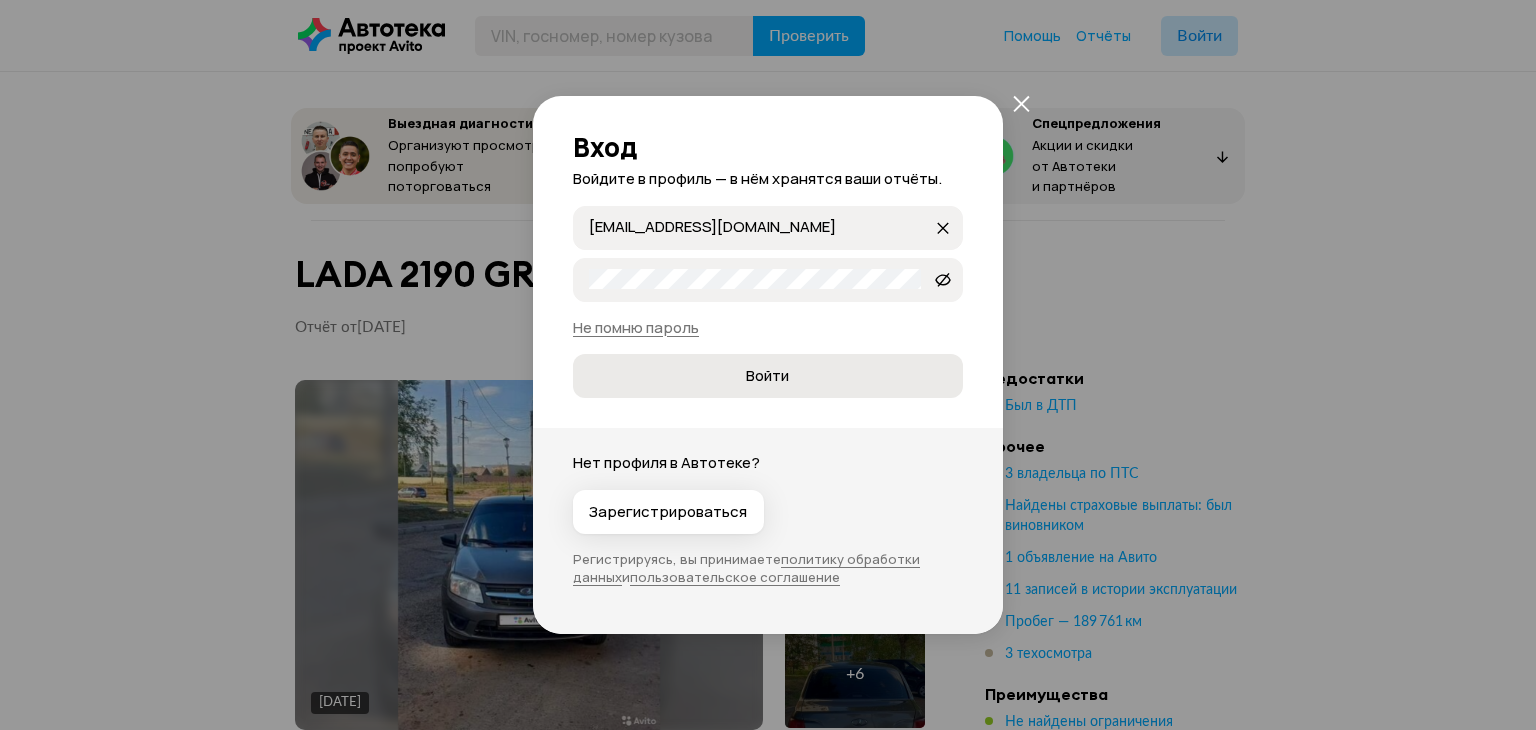 click on "Войти" at bounding box center [768, 376] 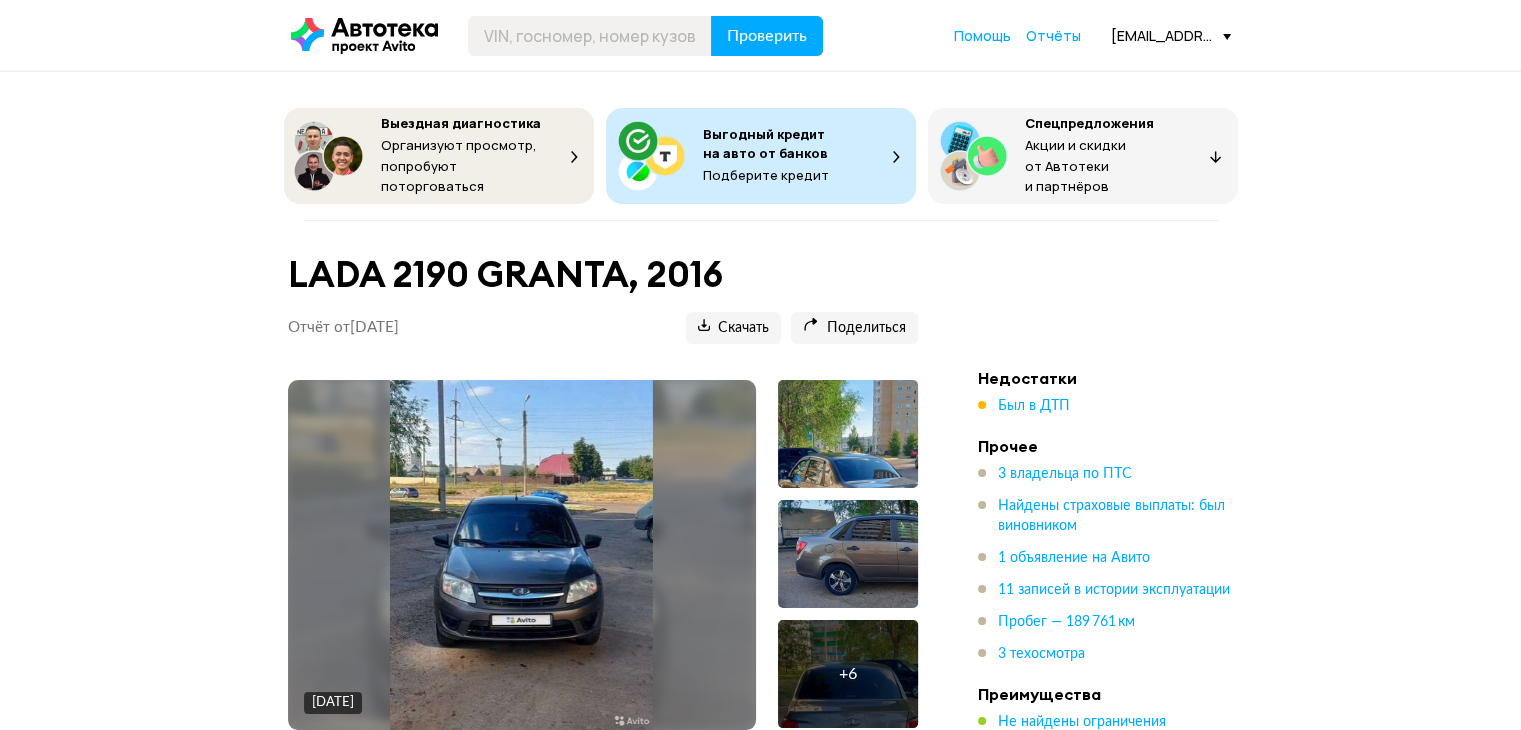 click on "Отчёты" at bounding box center (1053, 35) 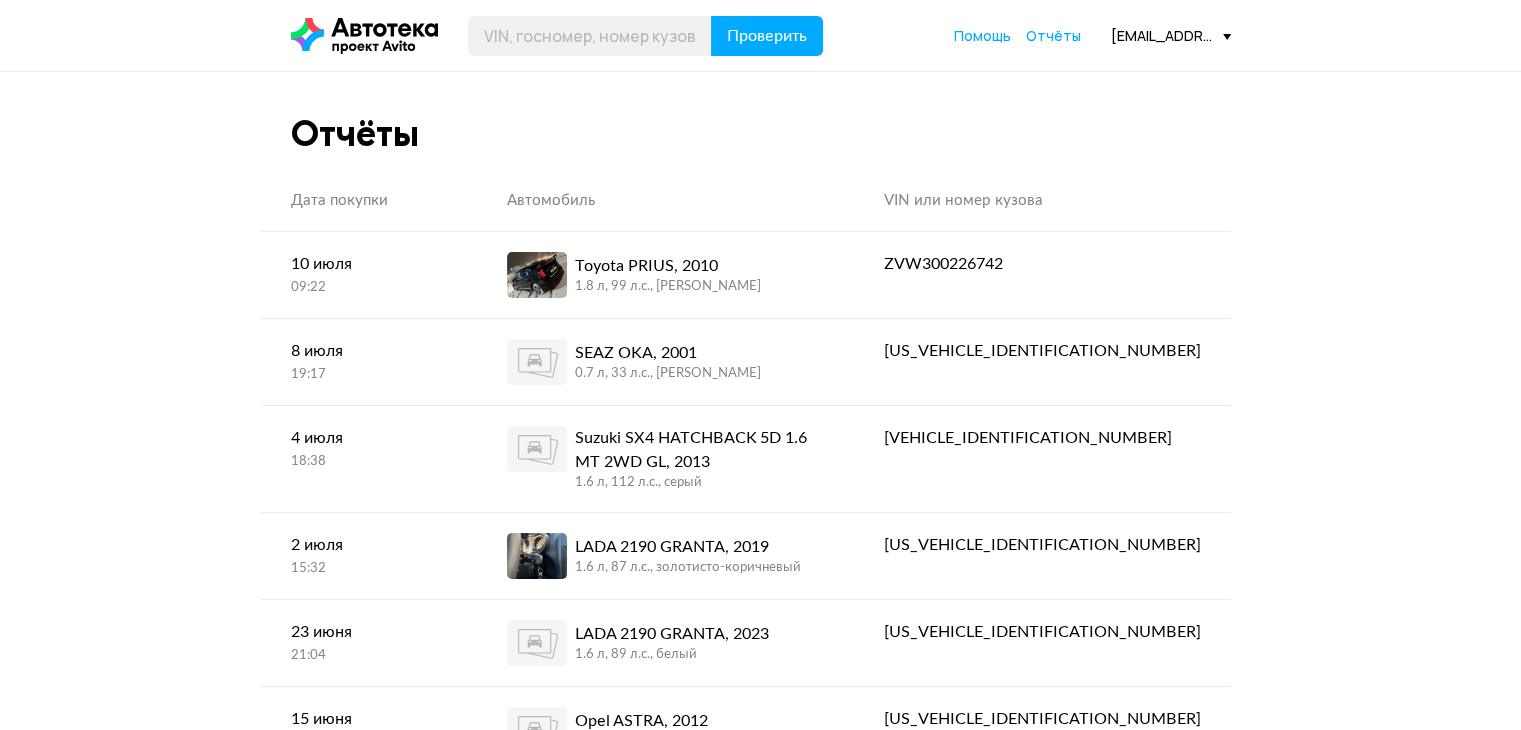 click on "[EMAIL_ADDRESS][DOMAIN_NAME]" at bounding box center [1171, 35] 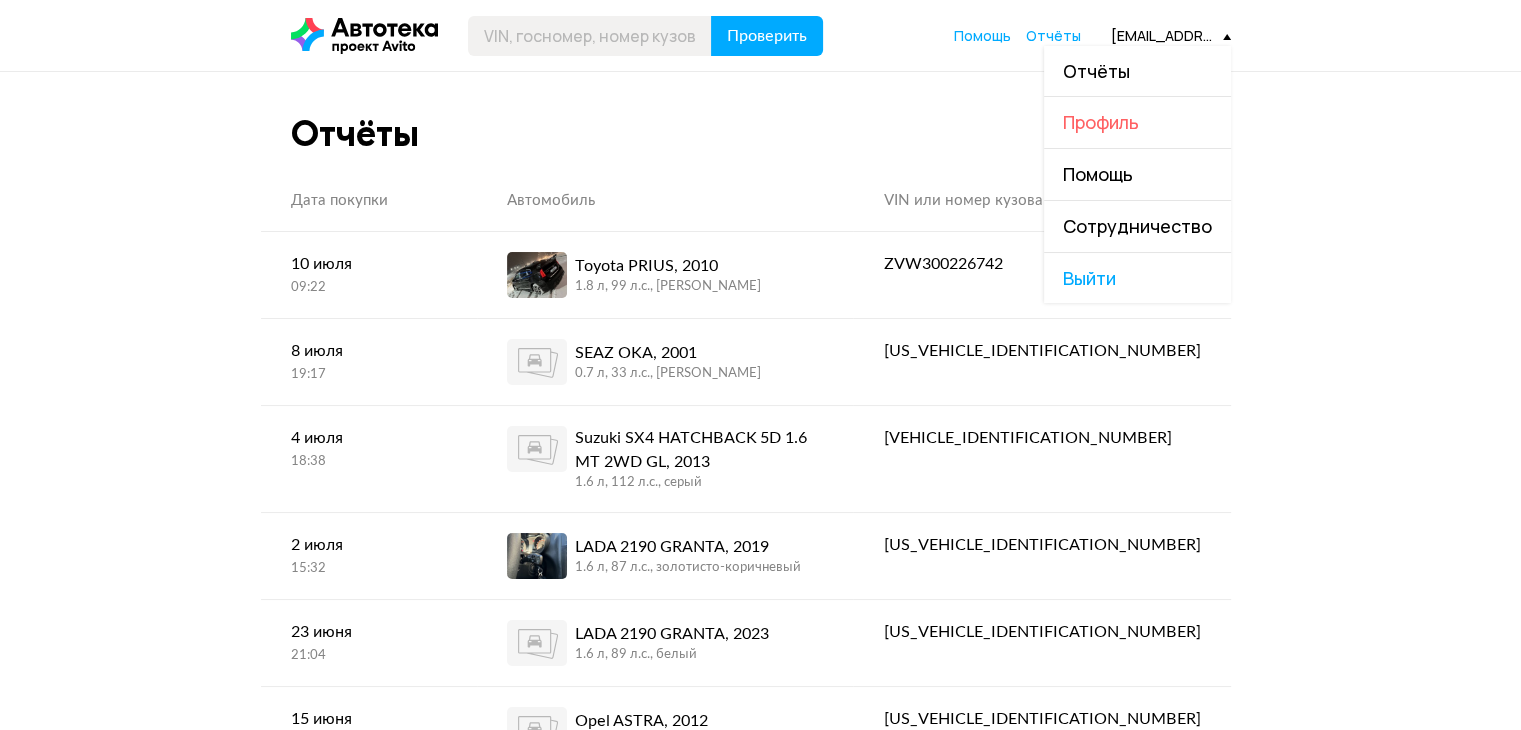 click on "Профиль" at bounding box center (1101, 122) 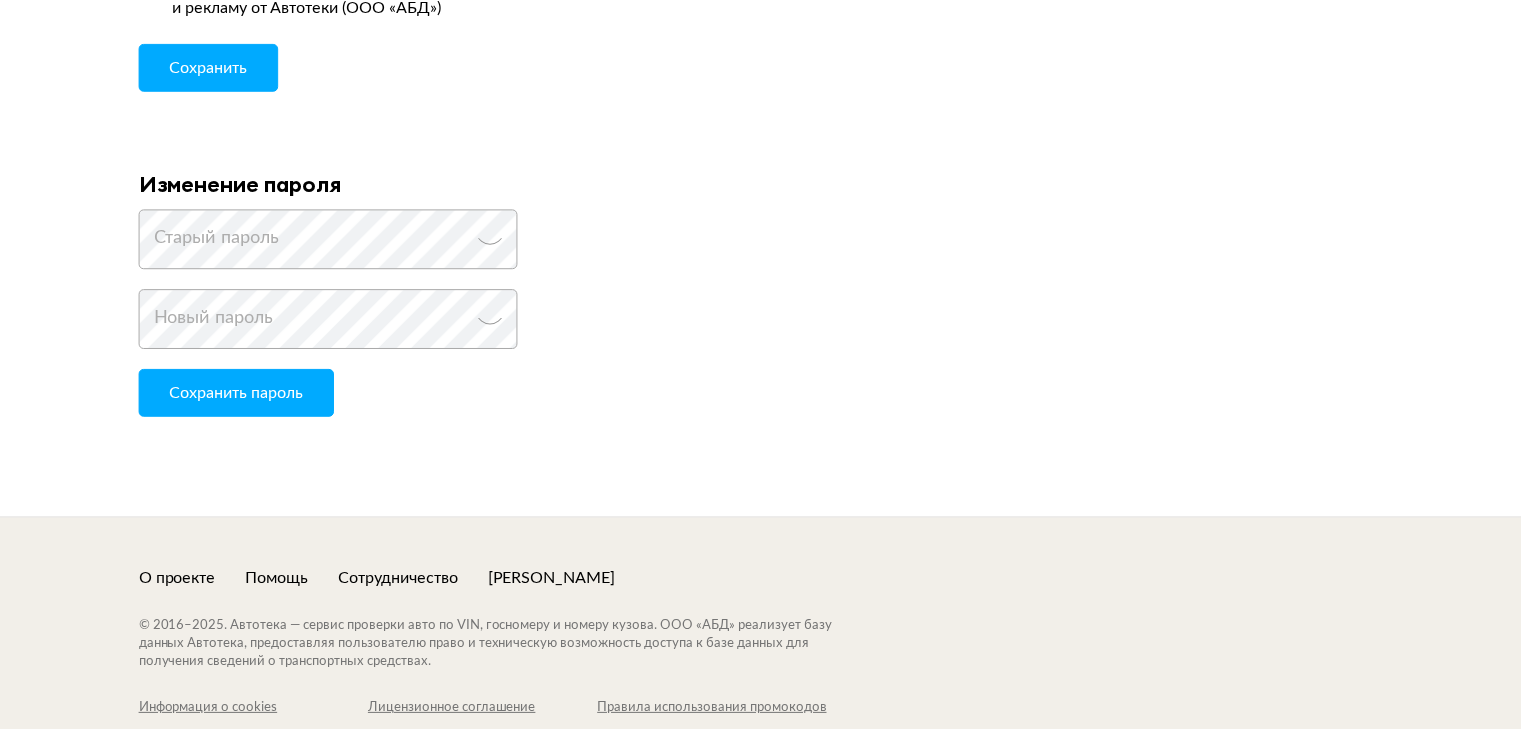 scroll, scrollTop: 0, scrollLeft: 0, axis: both 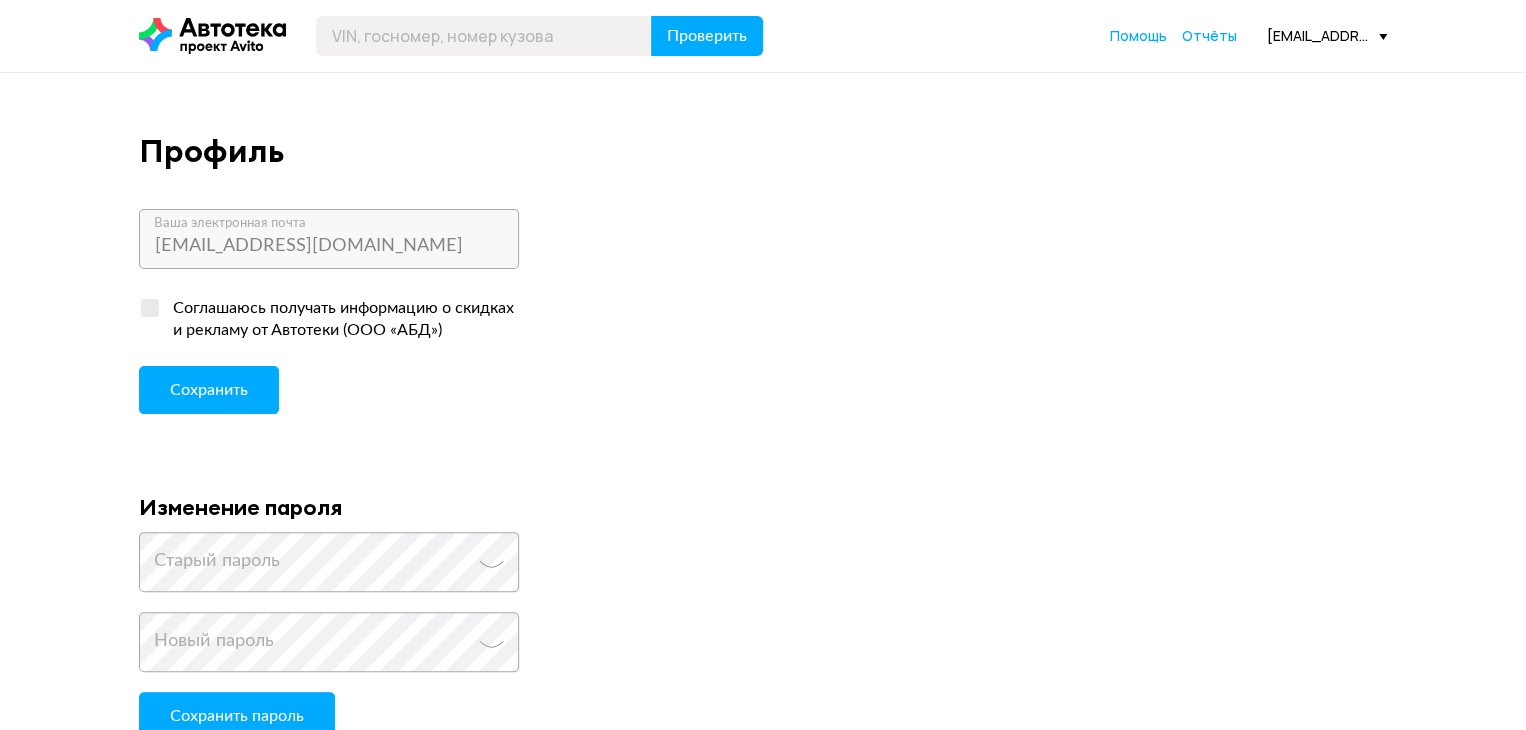click on "Проверить" at bounding box center [463, 36] 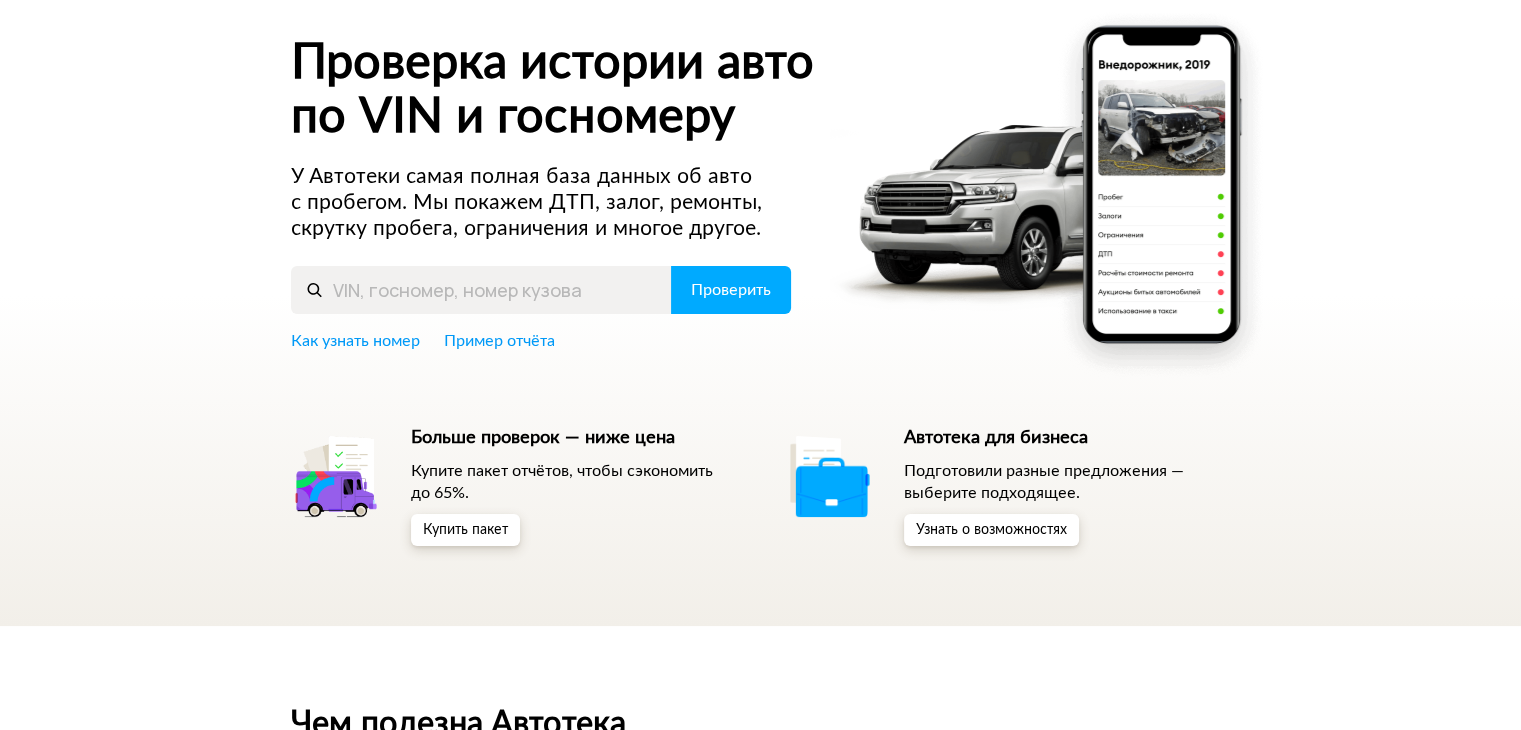 scroll, scrollTop: 200, scrollLeft: 0, axis: vertical 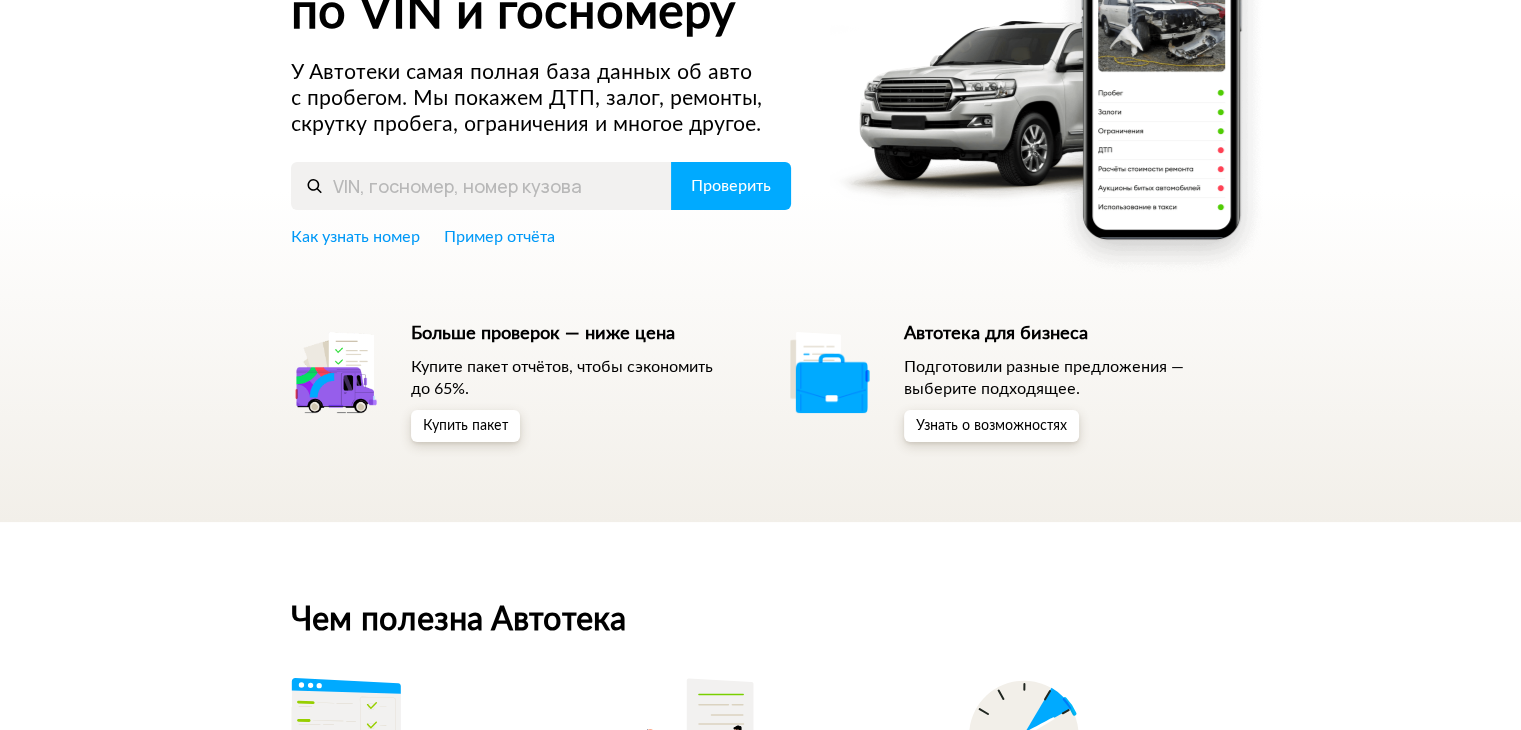 click on "Проверка истории авто по VIN и госномеру У Автотеки самая полная база данных об авто с пробегом. Мы покажем ДТП, залог, ремонты, скрутку пробега, ограничения и многое другое. Проверить Как узнать номер Пример отчёта Больше проверок — ниже цена Купите пакет отчётов, чтобы сэкономить до 65%. Купить пакет Автотека для бизнеса Подготовили разные предложения — выберите подходящее. Узнать о возможностях" at bounding box center [760, 197] 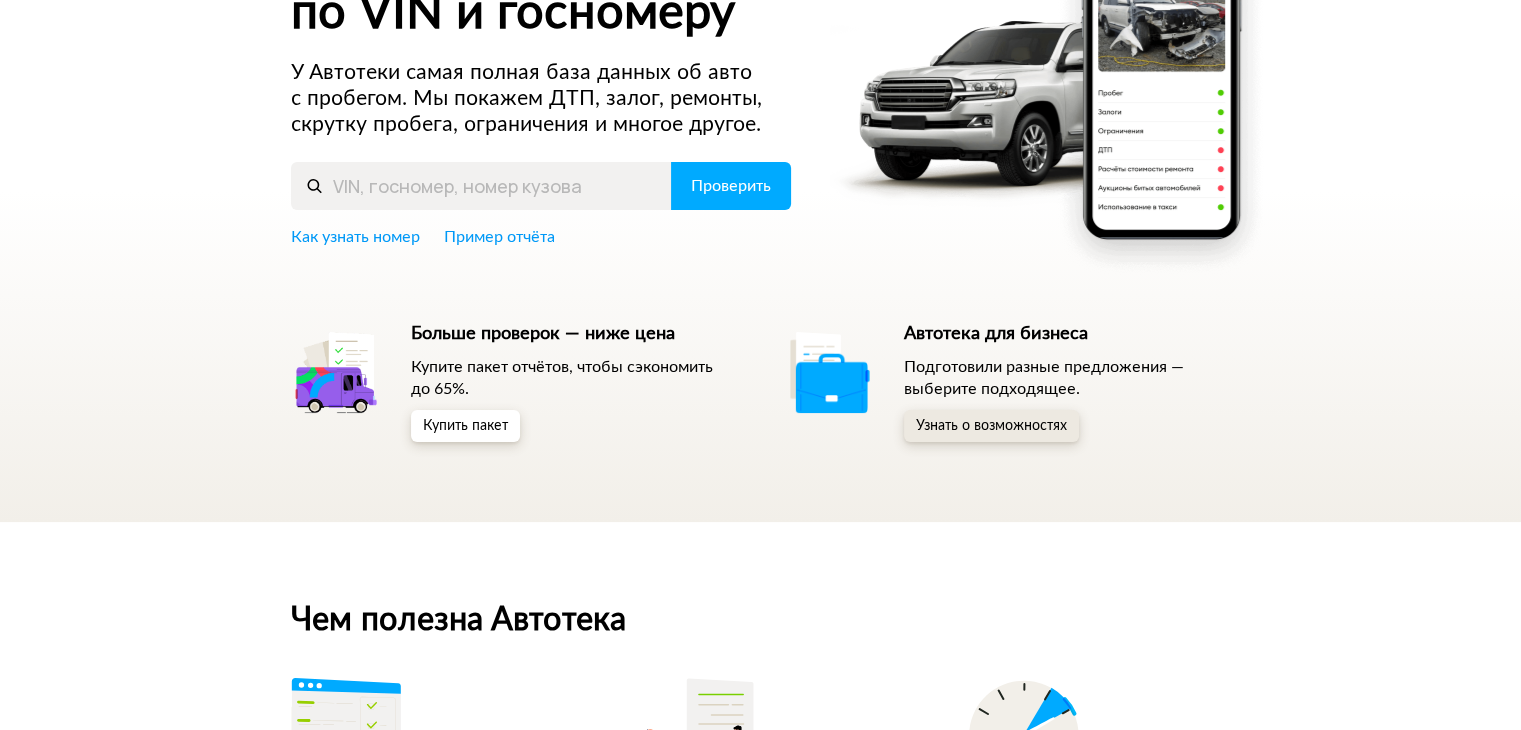 click on "Узнать о возможностях" at bounding box center (991, 426) 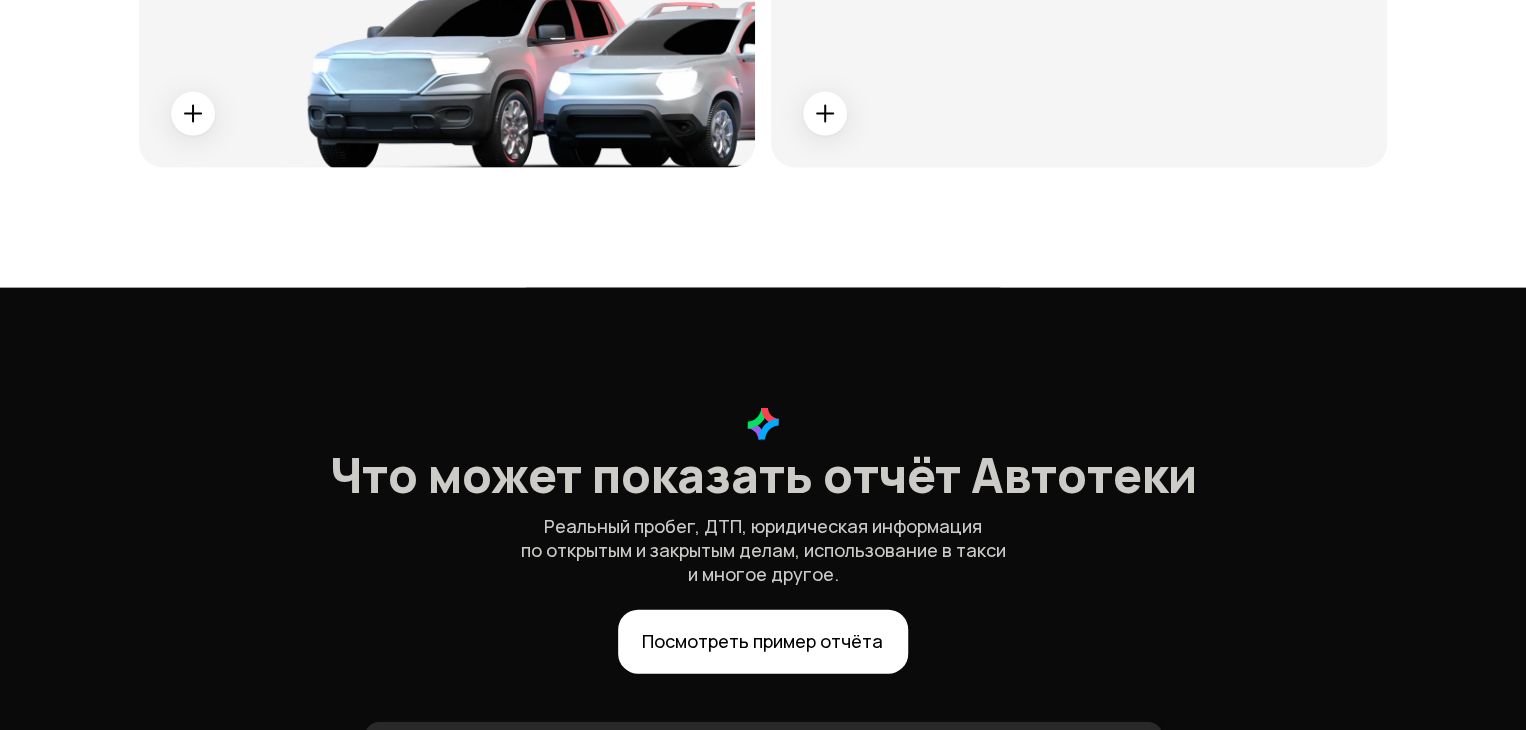 scroll, scrollTop: 2400, scrollLeft: 0, axis: vertical 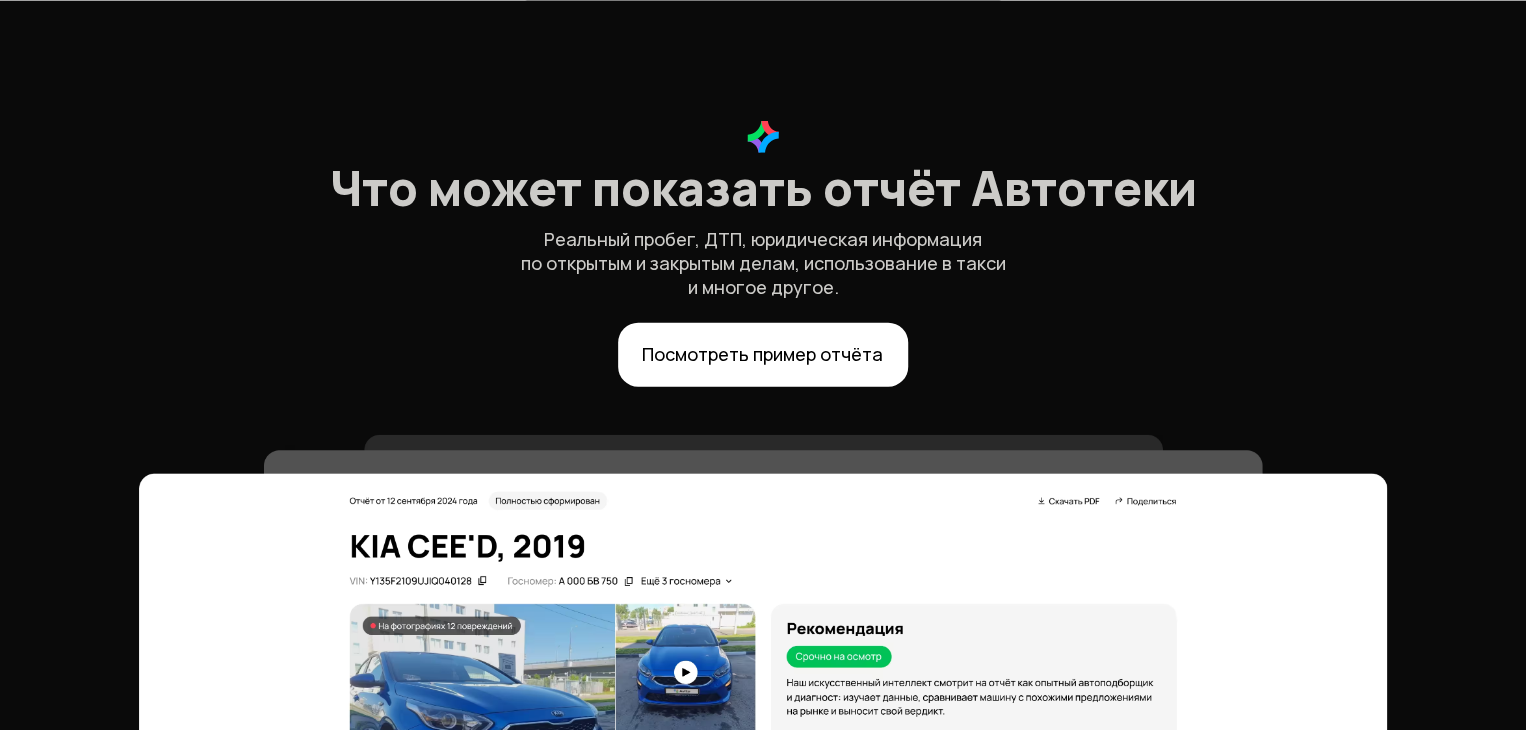 click on "Посмотреть пример отчёта" at bounding box center [762, 354] 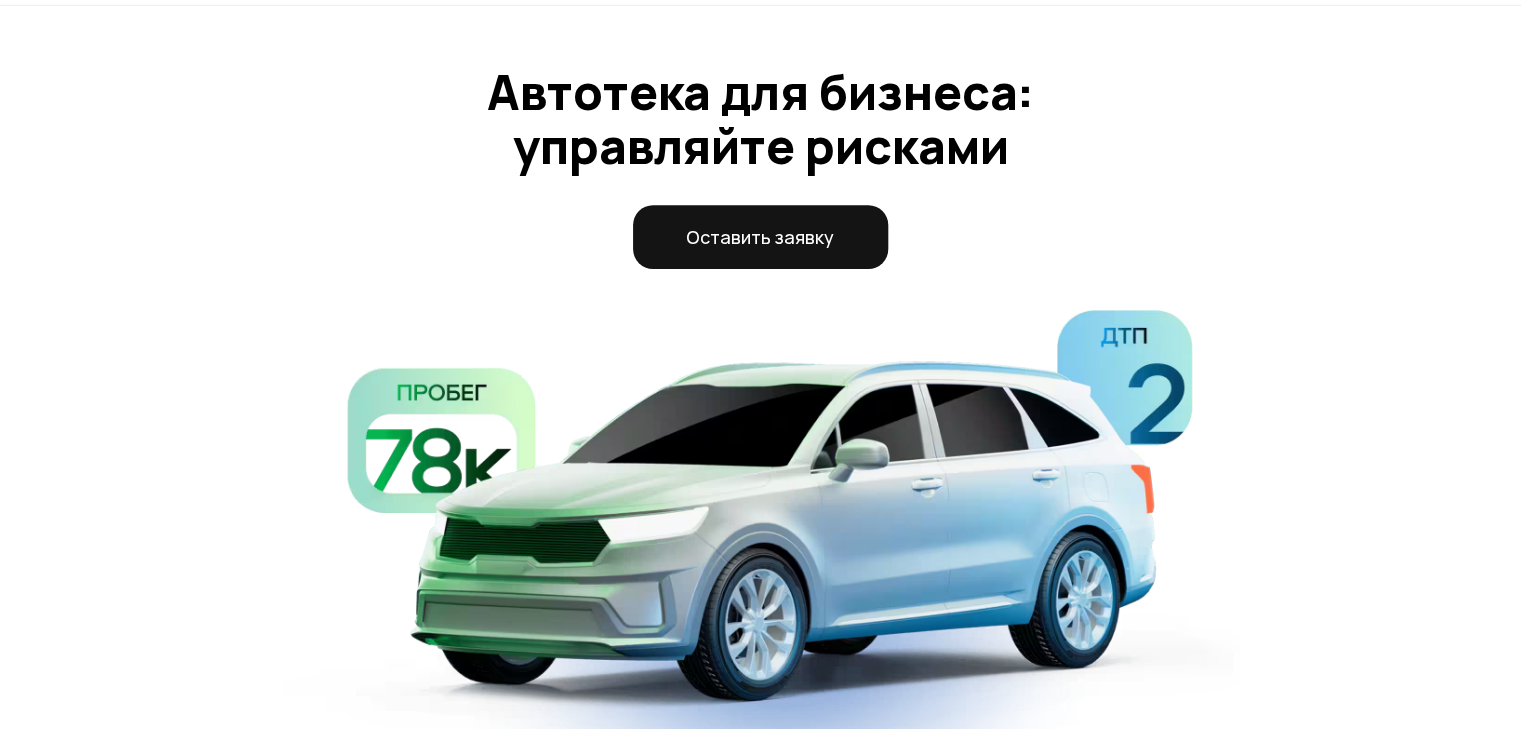 scroll, scrollTop: 0, scrollLeft: 0, axis: both 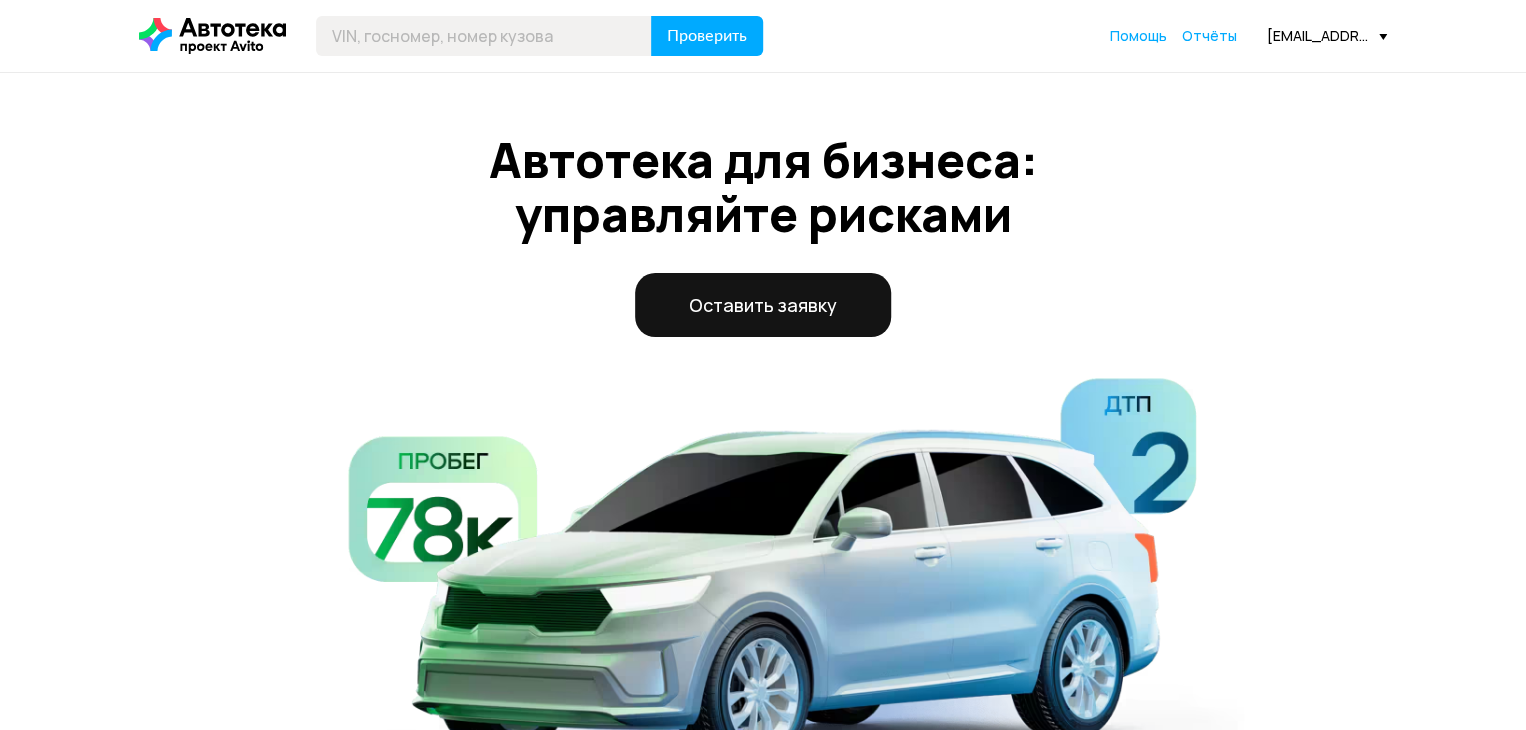 click at bounding box center [212, 36] 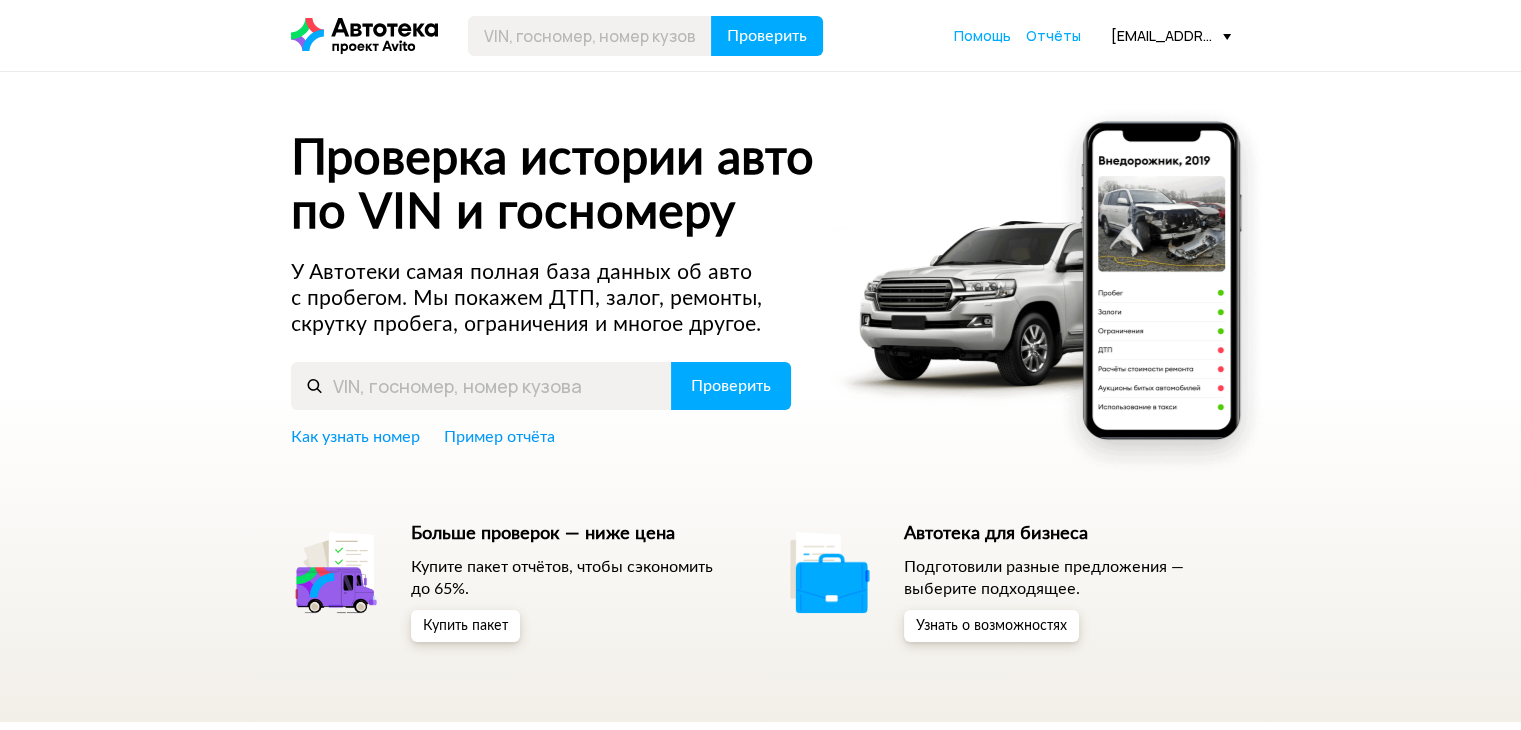 click on "Проверка истории авто по VIN и госномеру У Автотеки самая полная база данных об авто с пробегом. Мы покажем ДТП, залог, ремонты, скрутку пробега, ограничения и многое другое. Проверить Как узнать номер Пример отчёта Больше проверок — ниже цена Купите пакет отчётов, чтобы сэкономить до 65%. Купить пакет Автотека для бизнеса Подготовили разные предложения — выберите подходящее. Узнать о возможностях" at bounding box center [760, 397] 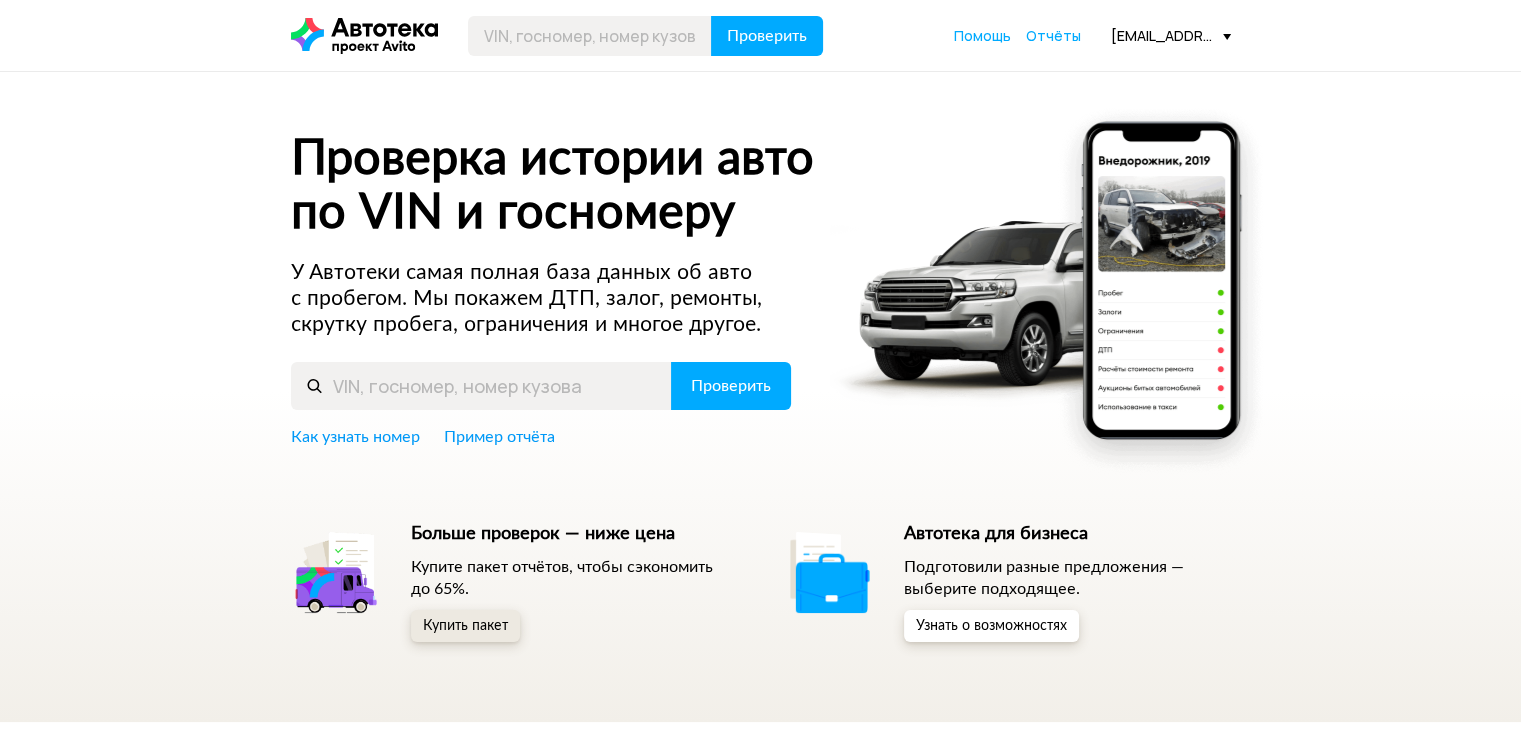 click on "Купить пакет" at bounding box center (465, 626) 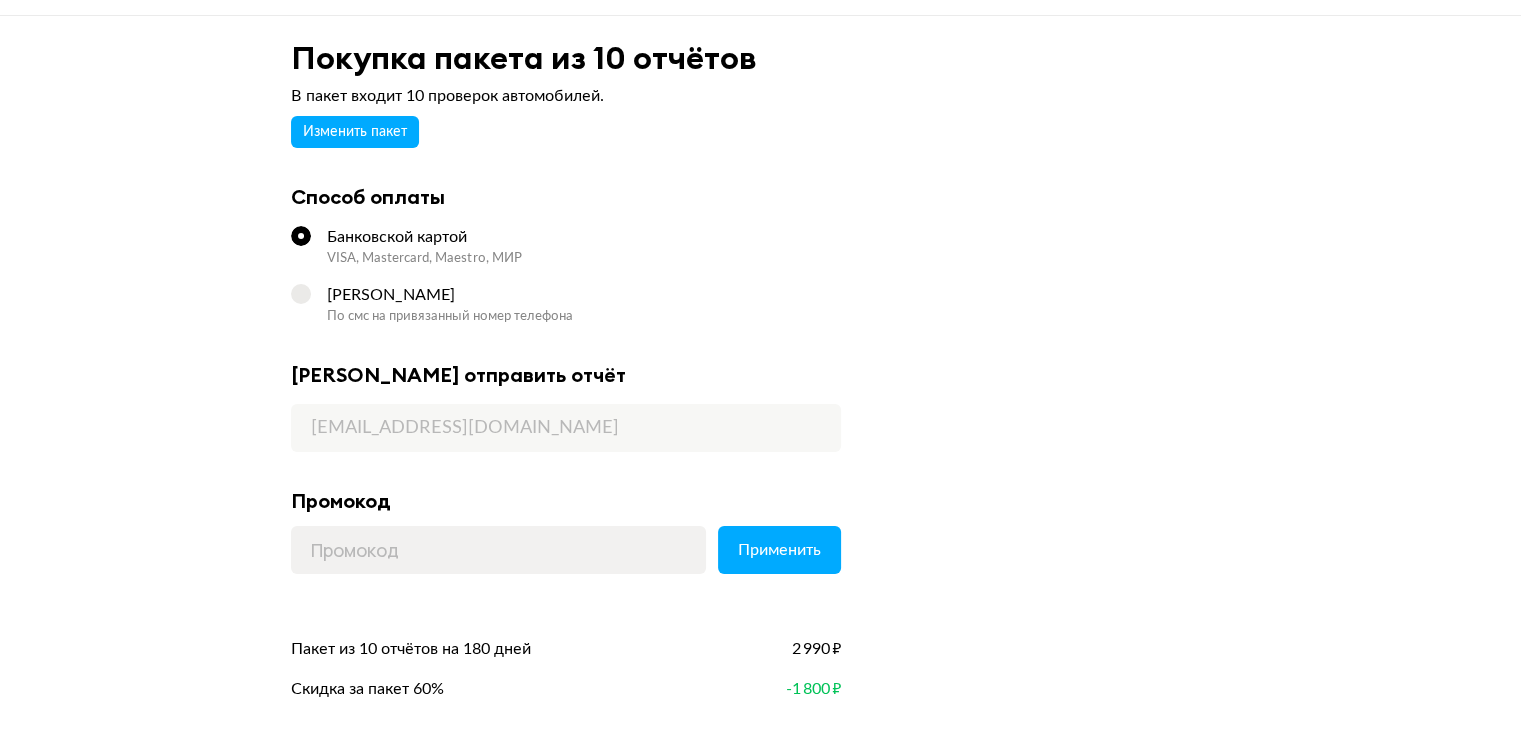 scroll, scrollTop: 100, scrollLeft: 0, axis: vertical 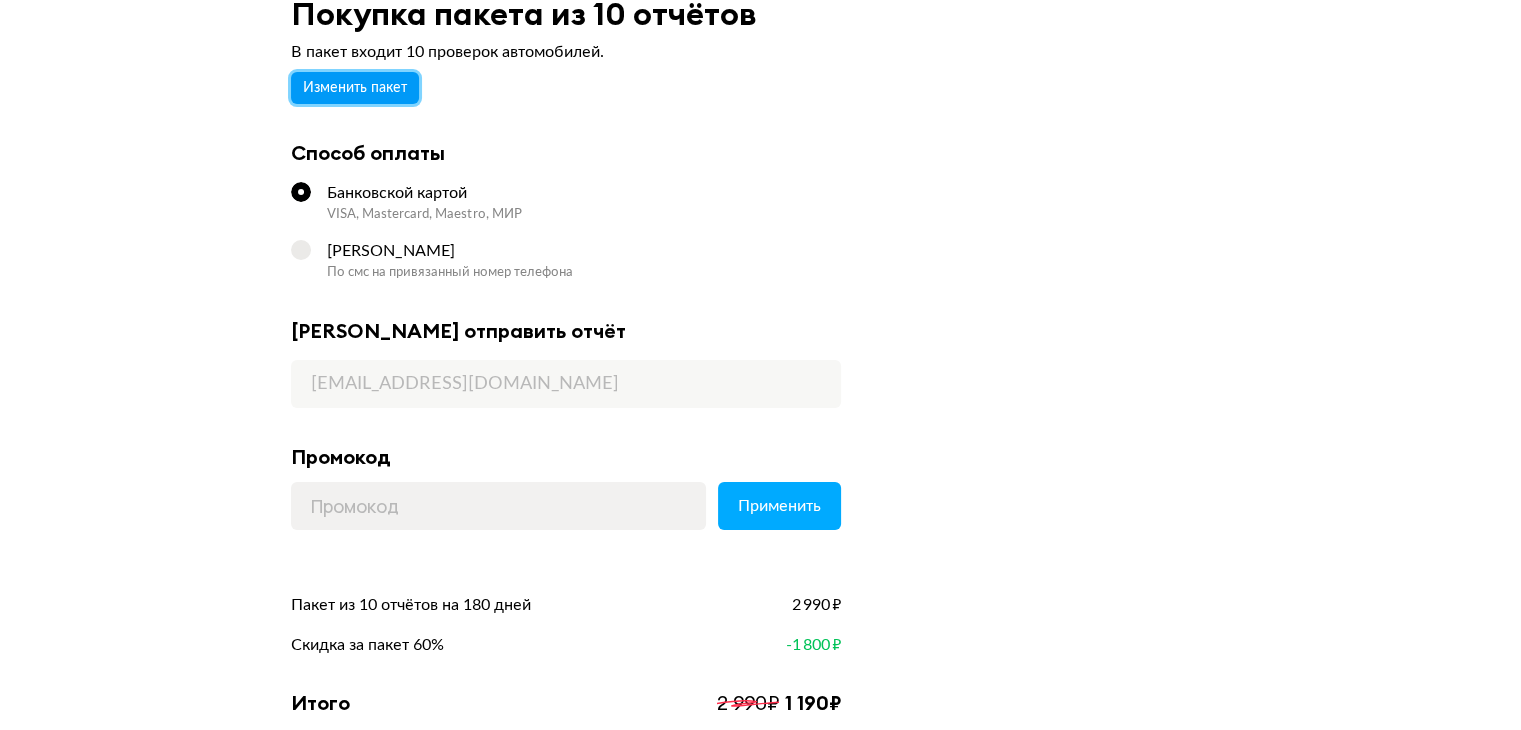 click on "Изменить пакет" at bounding box center (355, 88) 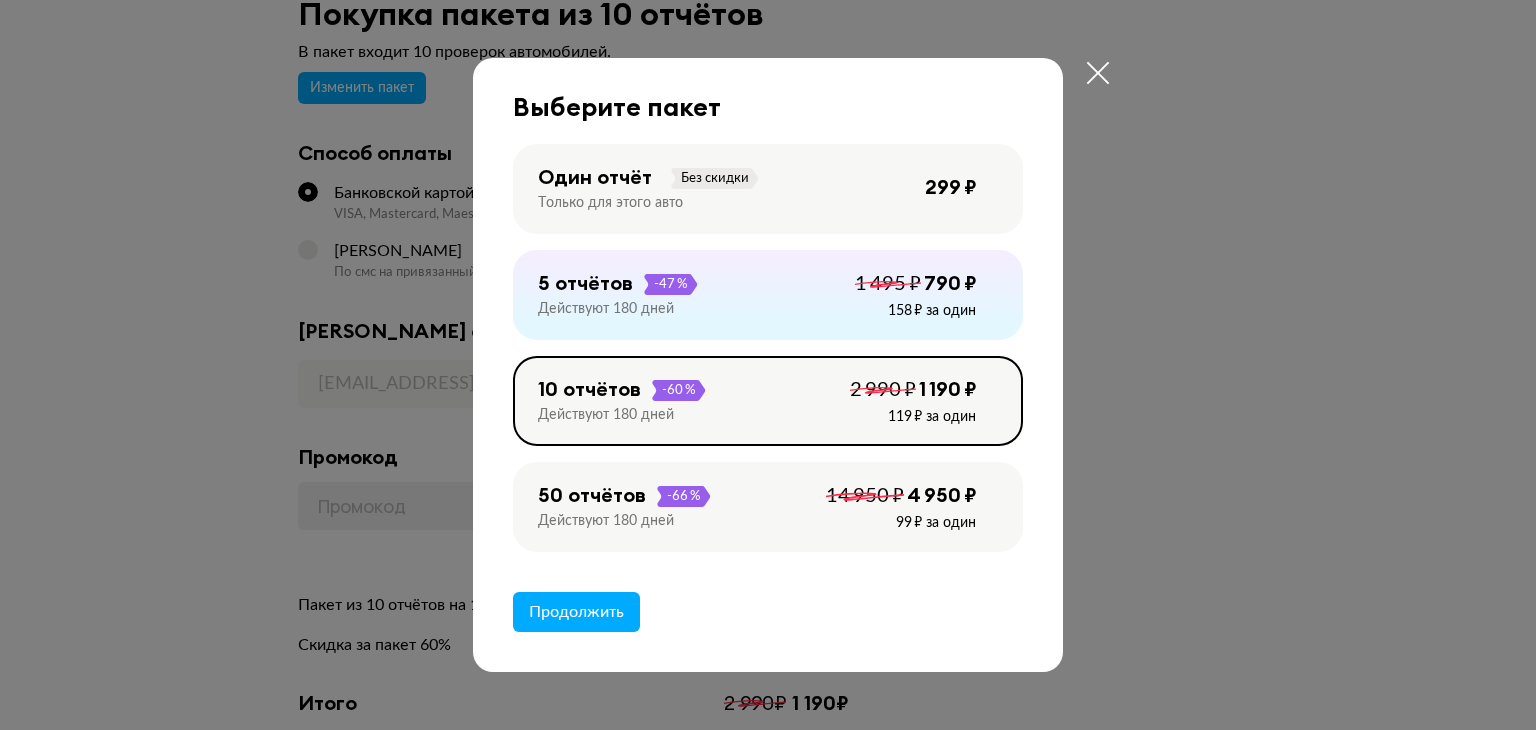 click on "50 отчётов -66 % Действуют 180 дней 4 950 ₽ 14 950 ₽ 99 ₽ за один" at bounding box center (768, 507) 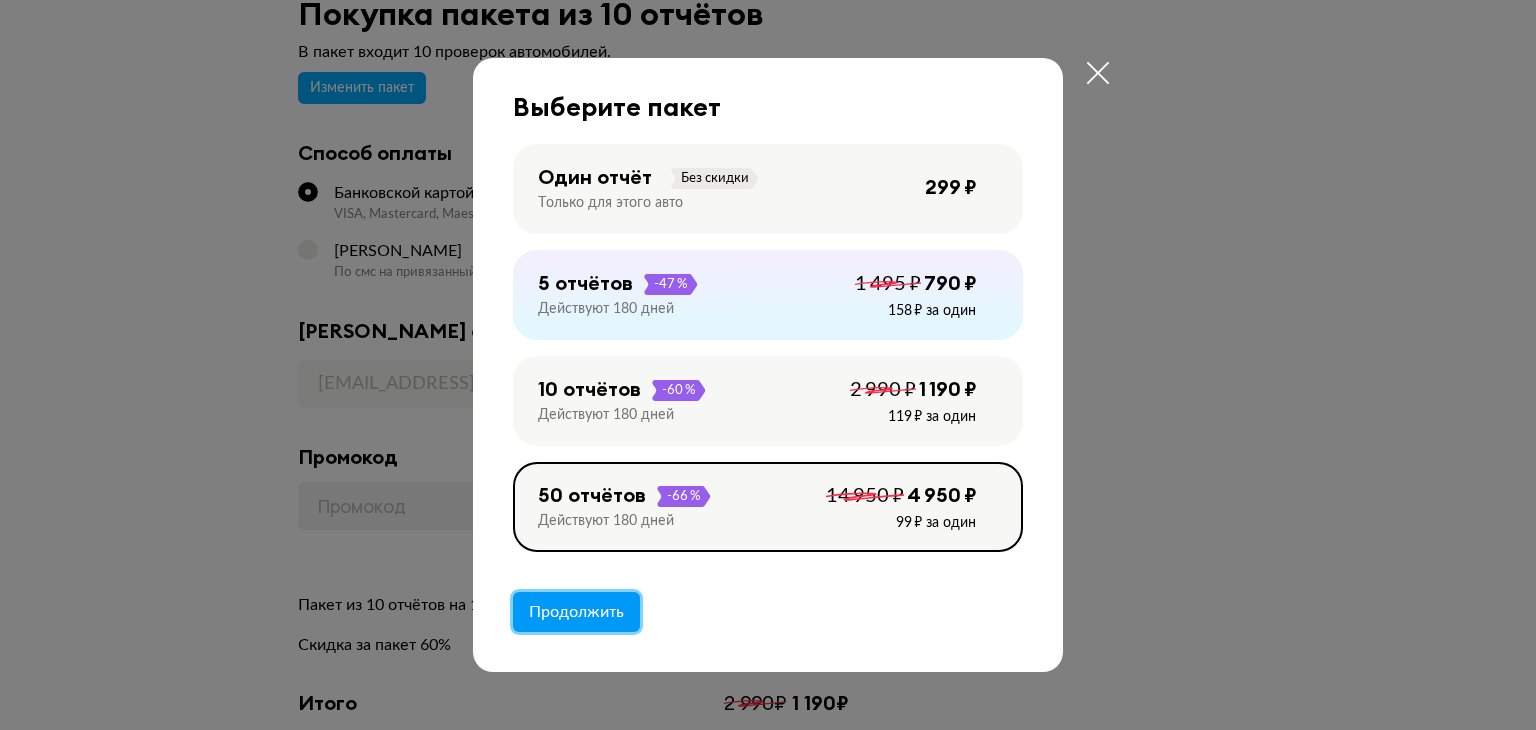 click on "Продолжить" at bounding box center (576, 612) 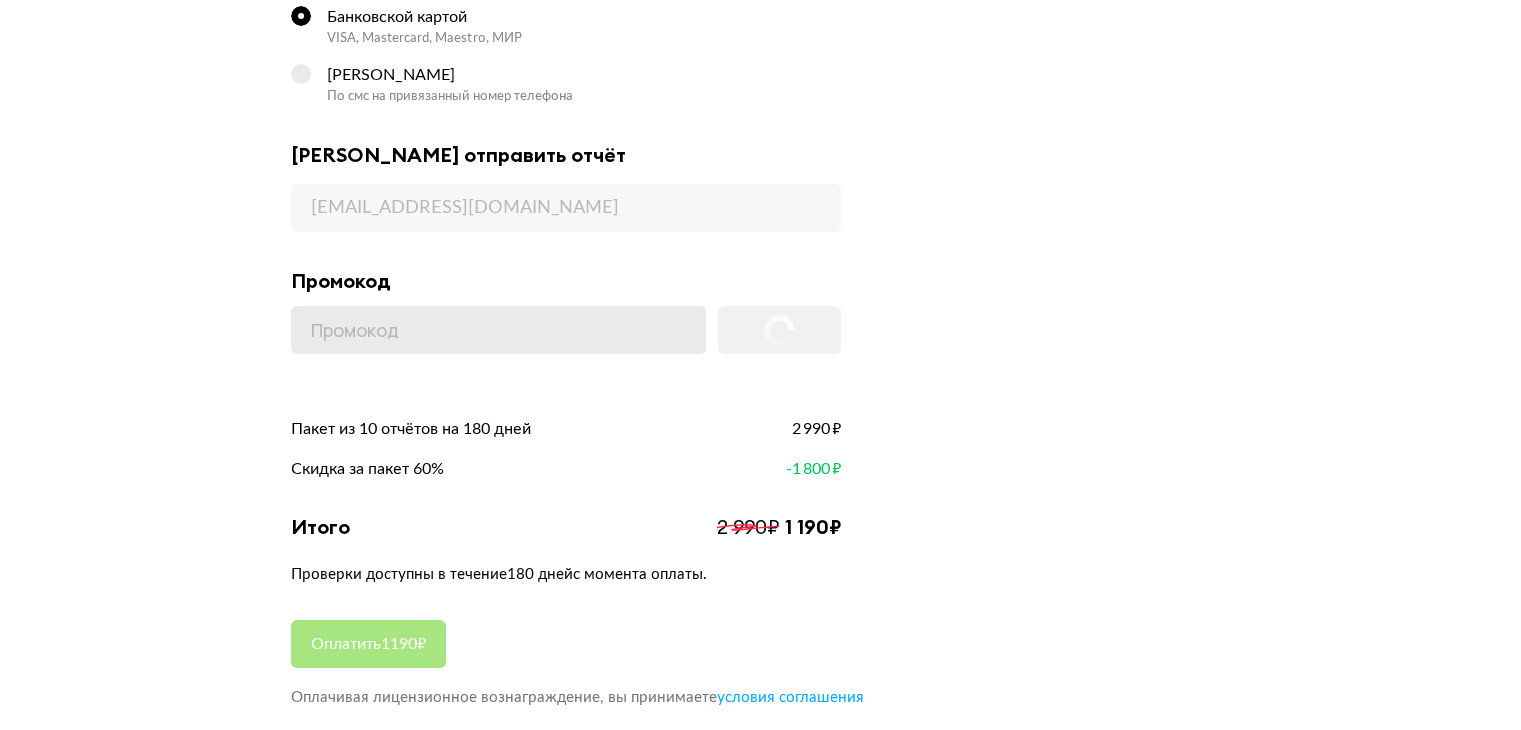 scroll, scrollTop: 300, scrollLeft: 0, axis: vertical 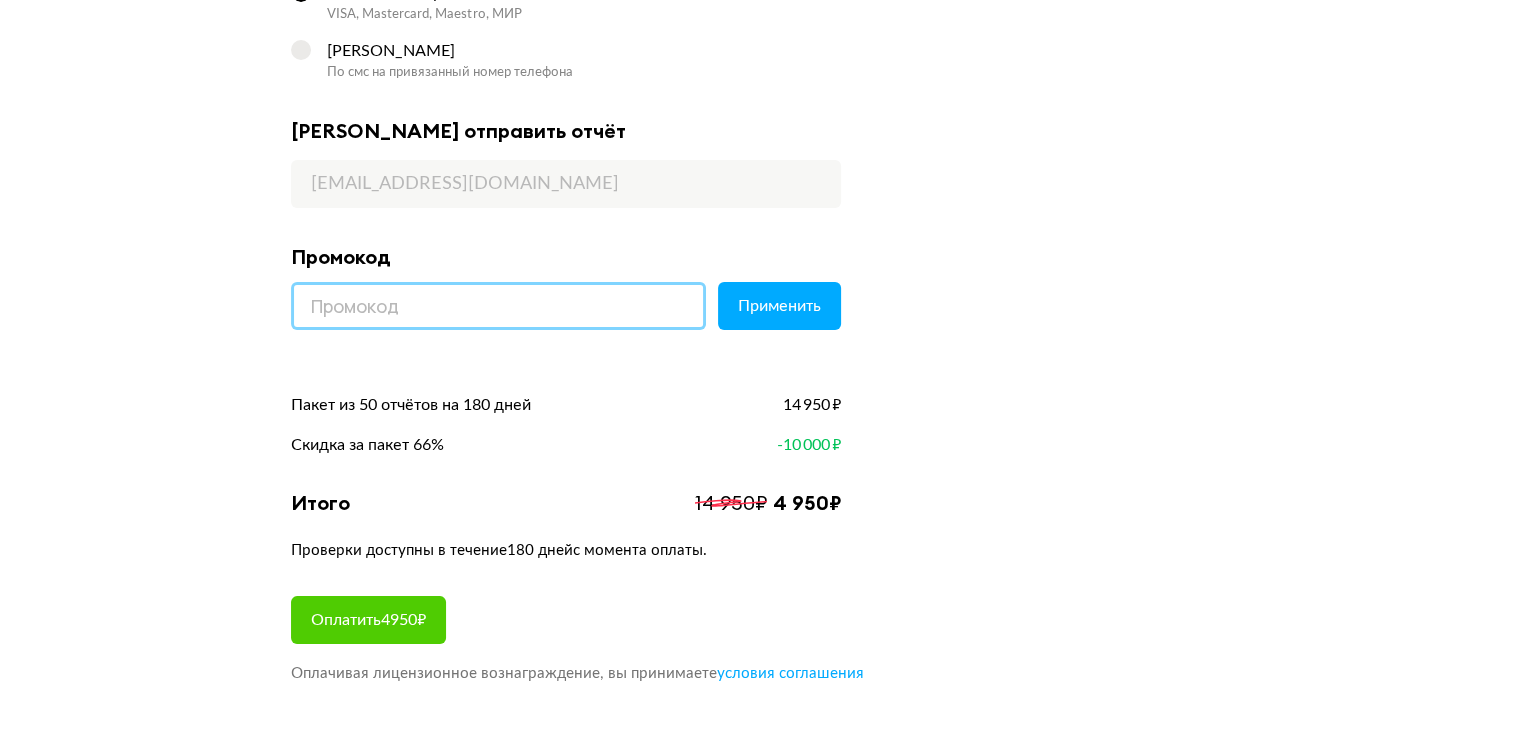 click at bounding box center (498, 306) 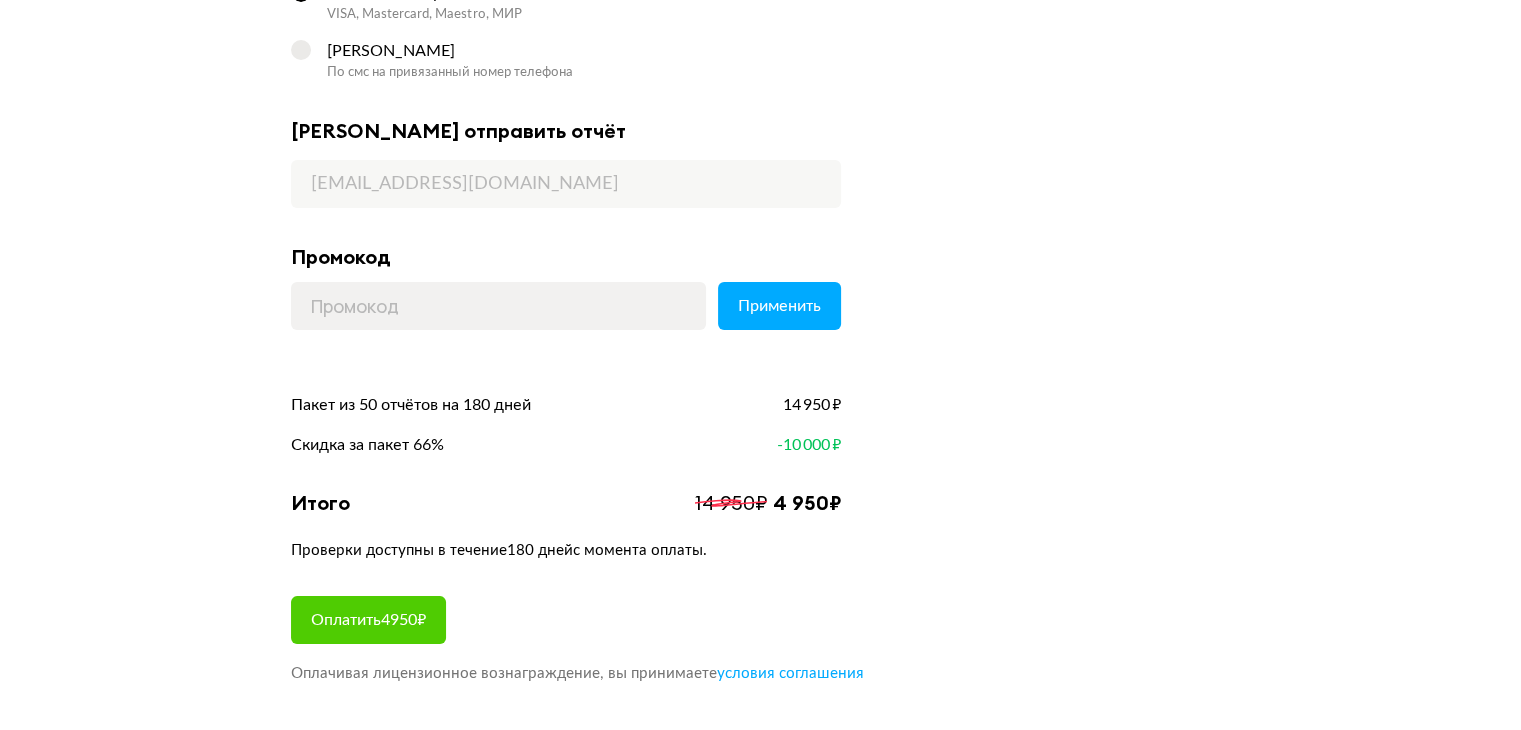 click on "В пакет входит 50 проверок автомобилей. Изменить пакет Способ оплаты Банковской картой VISA, Mastercard, Maestro, МИР СберБанк Онлайн По смс на привязанный номер телефона Куда отправить отчёт fanisnurtdinov@gmail.com Промокод Эта скидка не такая выгодная Вернуть прошлую скидку Применить Пакет из 50 отчётов на 180 дней 14 950 ₽ Скидка за пакет 66% -10 000 ₽ Итого 14 950  ₽ 4 950  ₽ Проверки доступны в течение  180   дней  с момента оплаты. Оплатить  4950  ₽ Оплачивая лицензионное вознаграждение, вы принимаете  условия соглашения" at bounding box center [761, 262] 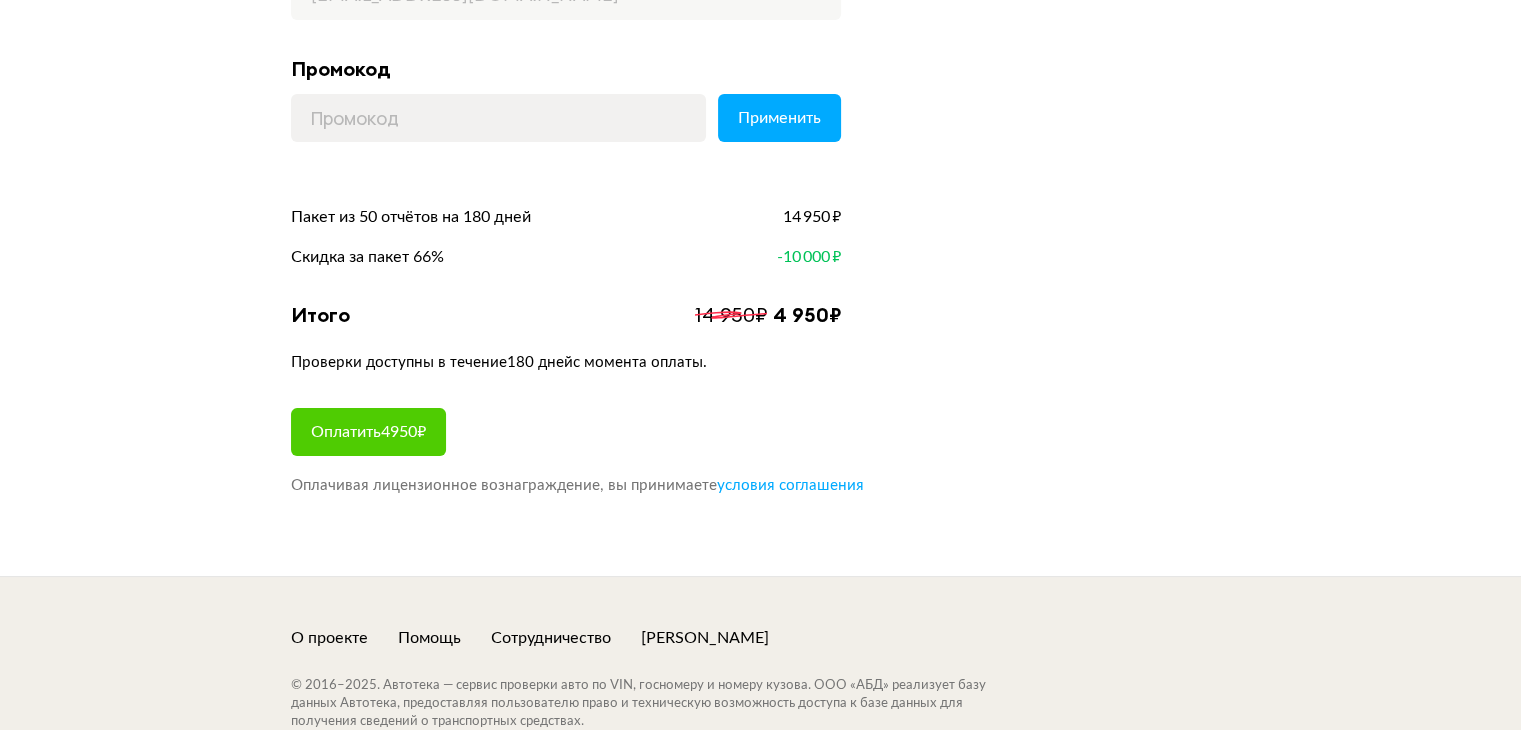 scroll, scrollTop: 500, scrollLeft: 0, axis: vertical 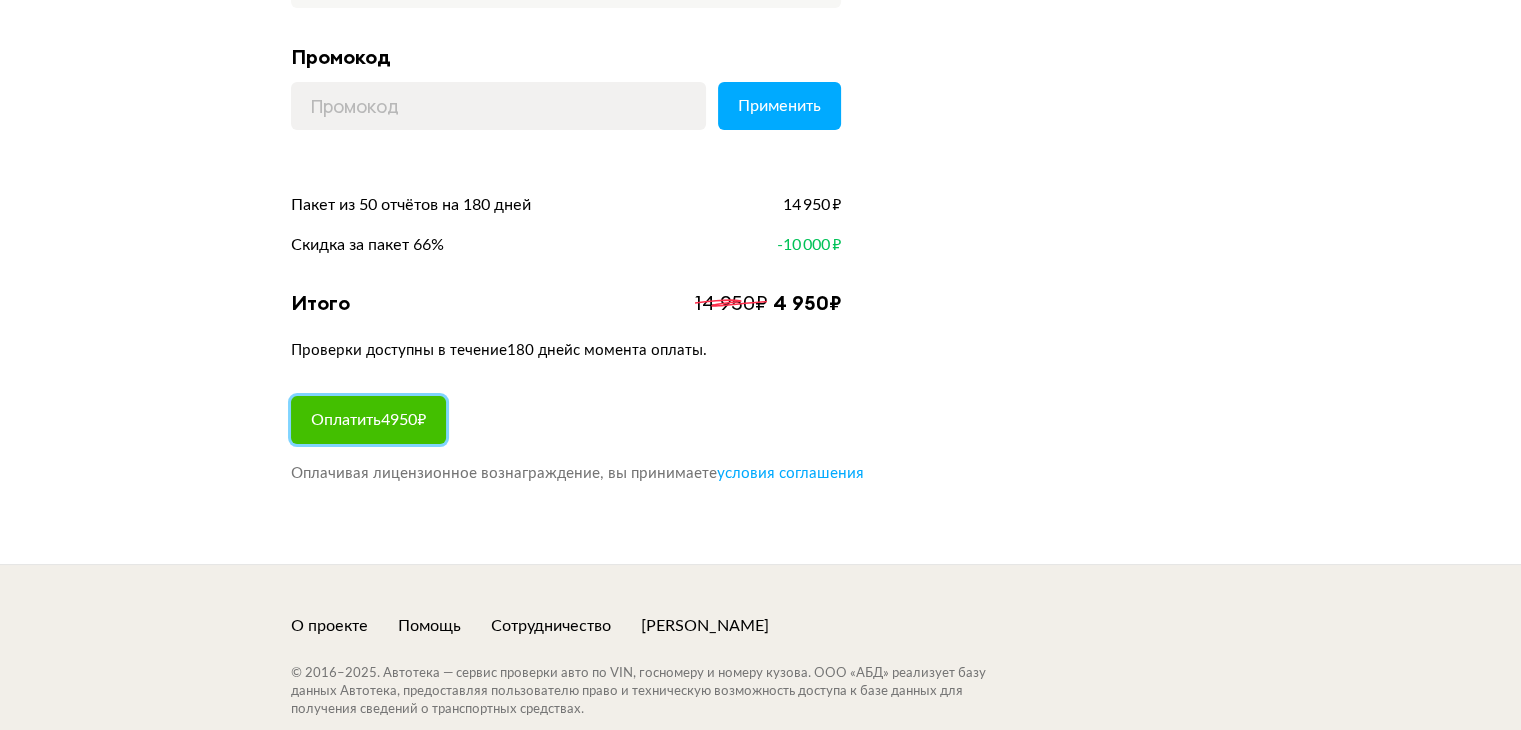 click on "Оплатить  4950  ₽" at bounding box center (368, 420) 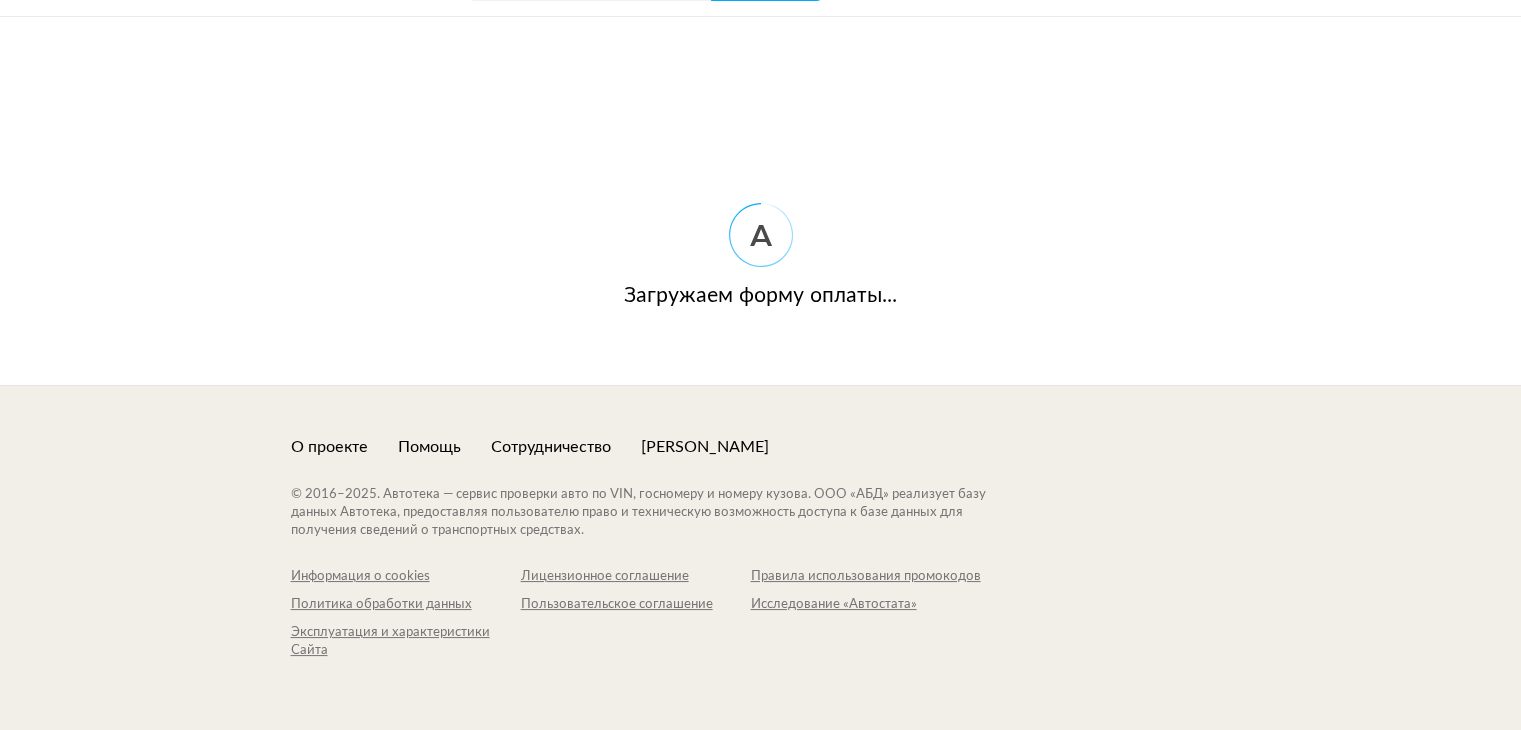 scroll, scrollTop: 0, scrollLeft: 0, axis: both 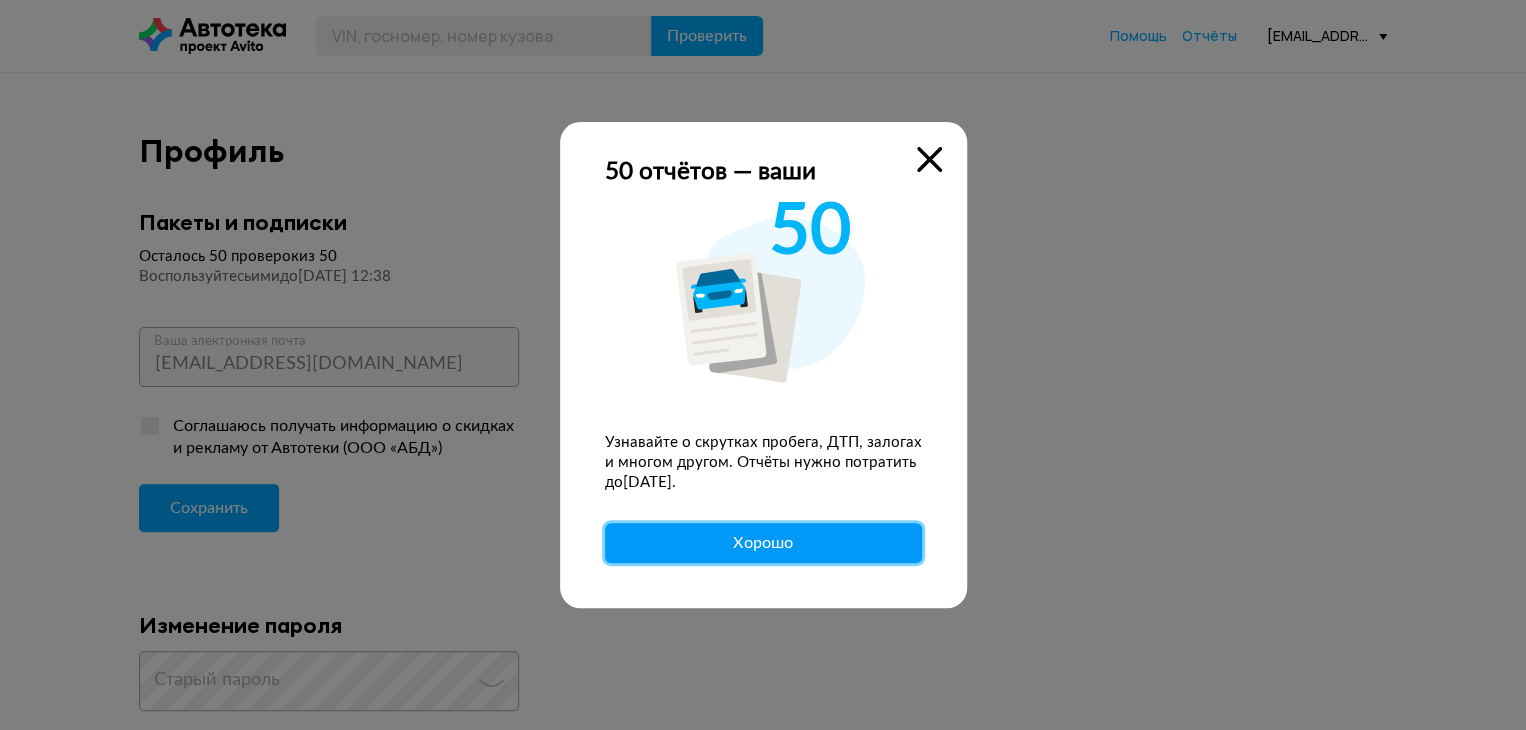 click on "Хорошо" at bounding box center (763, 543) 